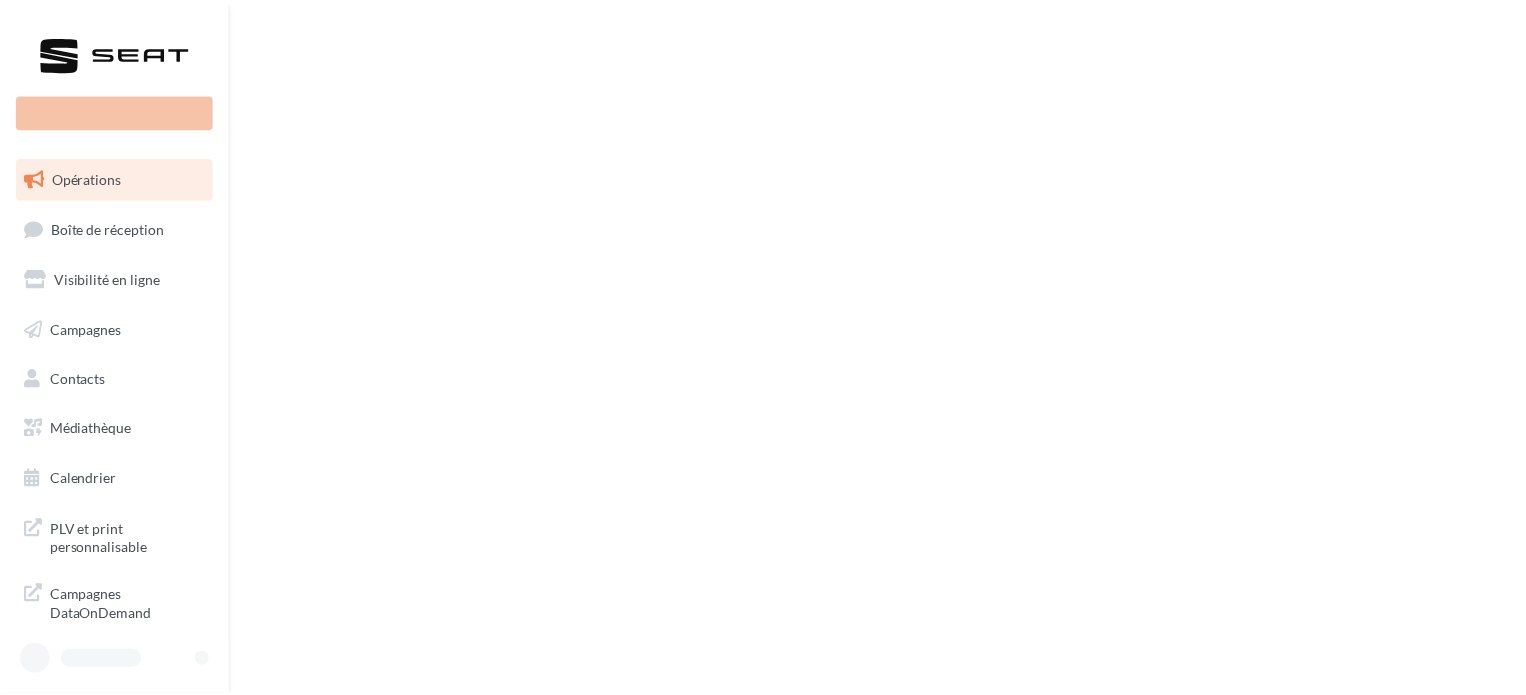 scroll, scrollTop: 0, scrollLeft: 0, axis: both 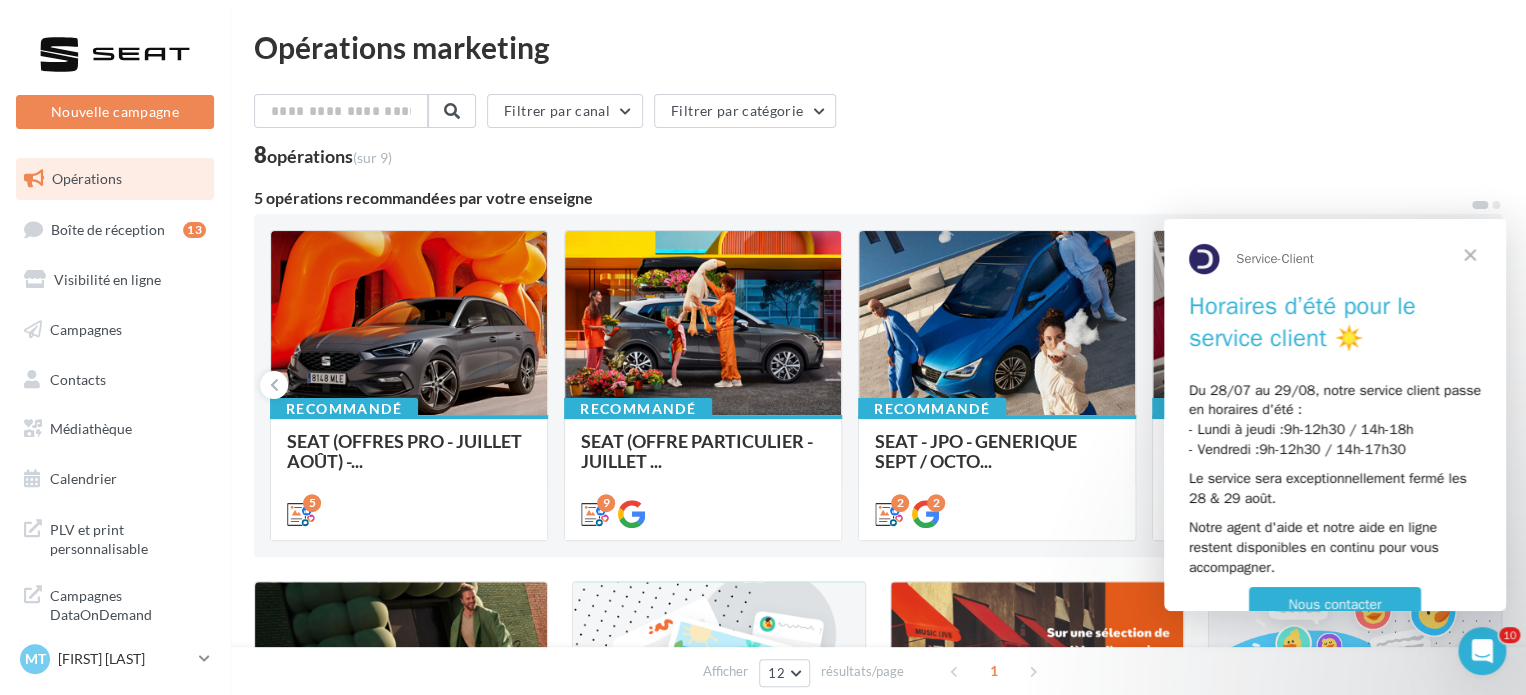 click at bounding box center (1470, 255) 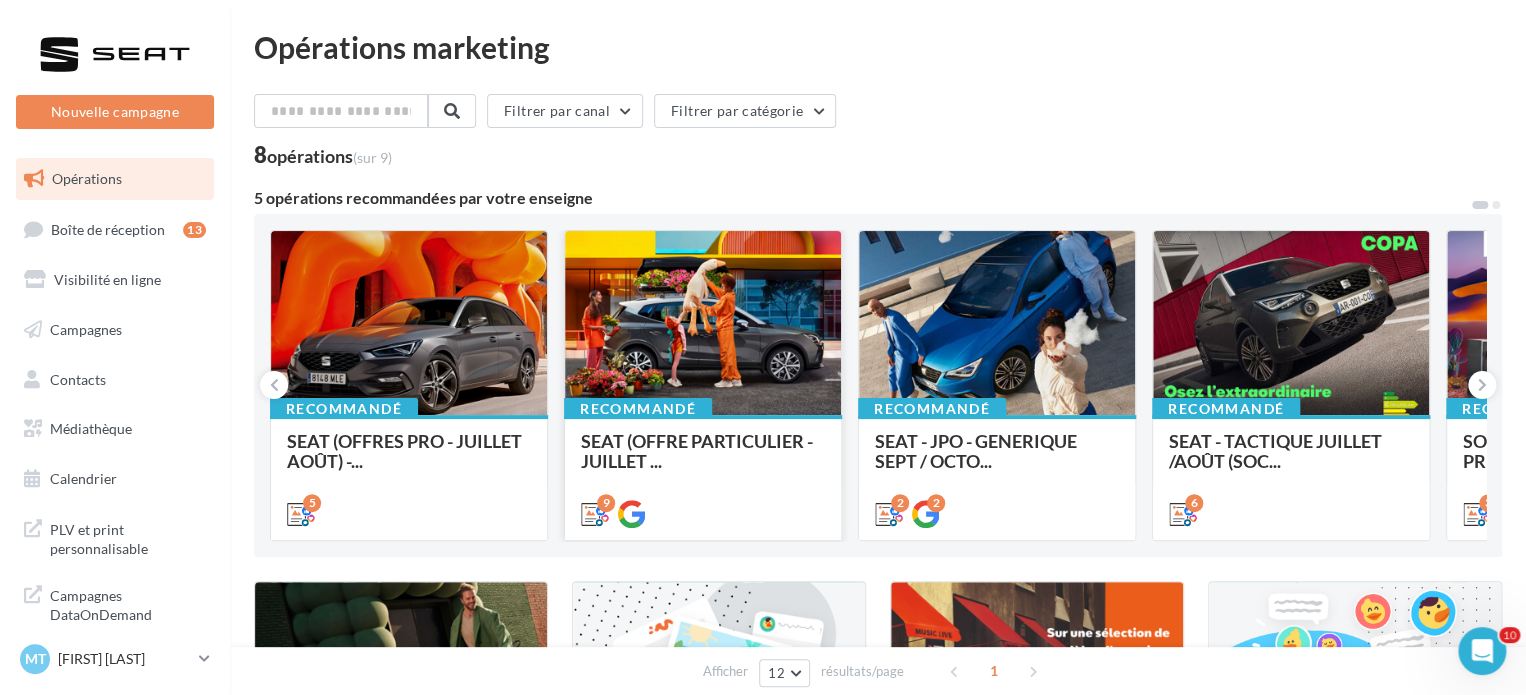 click at bounding box center [703, 324] 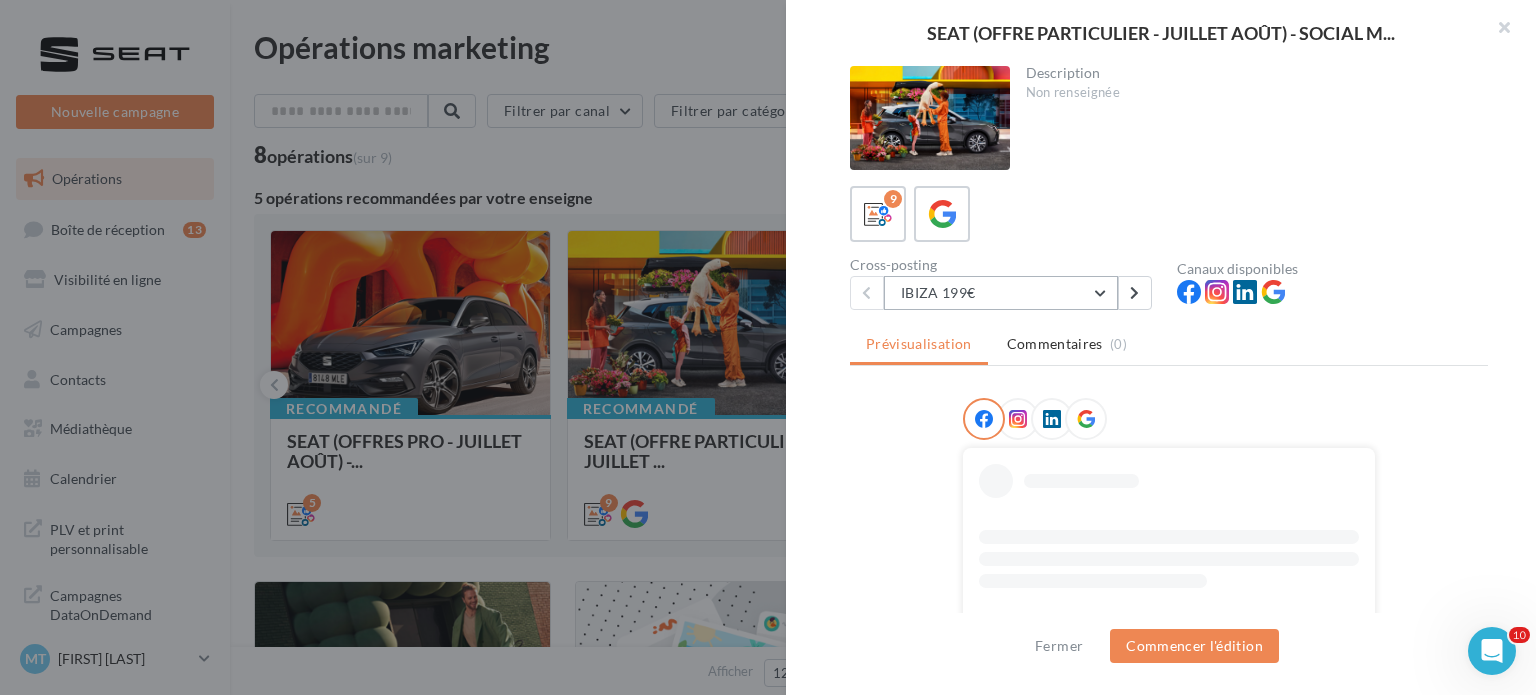 click on "IBIZA 199€" at bounding box center [1001, 293] 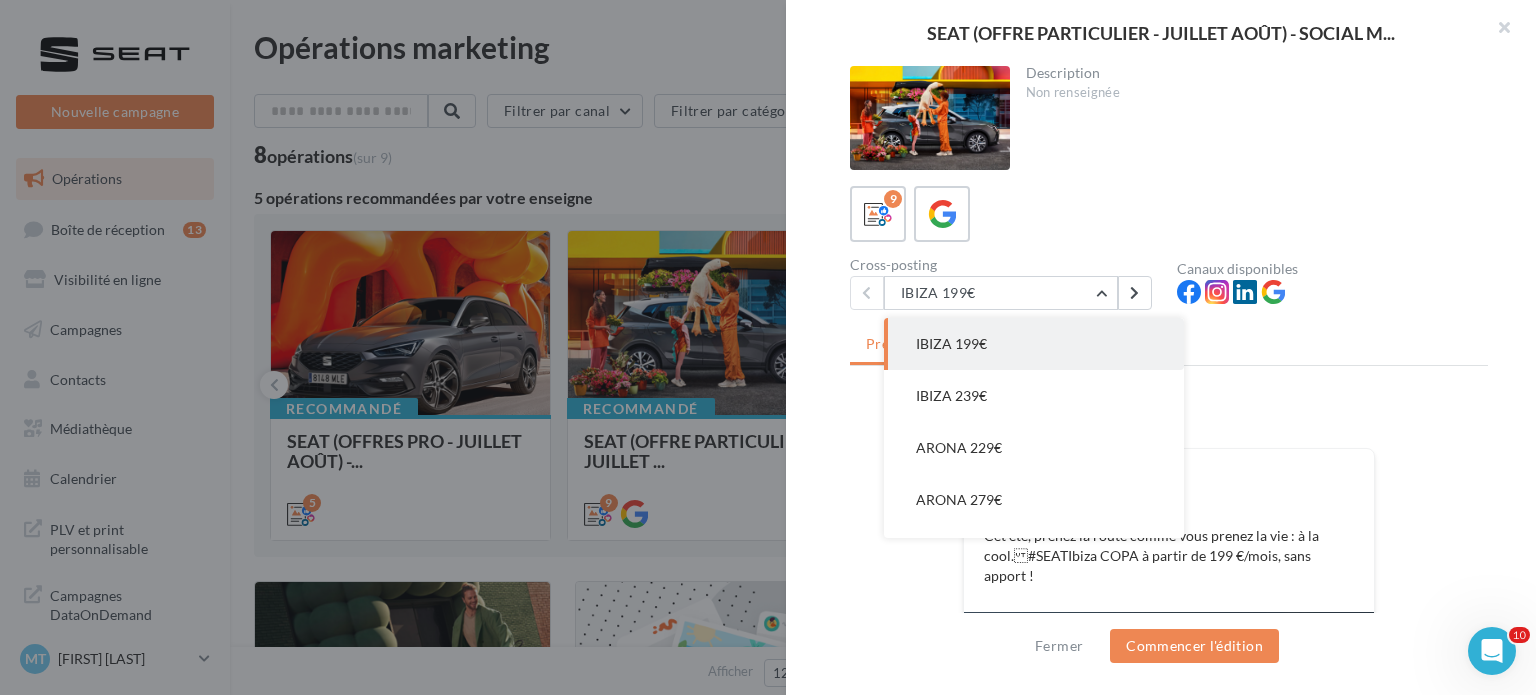 click at bounding box center (1169, 423) 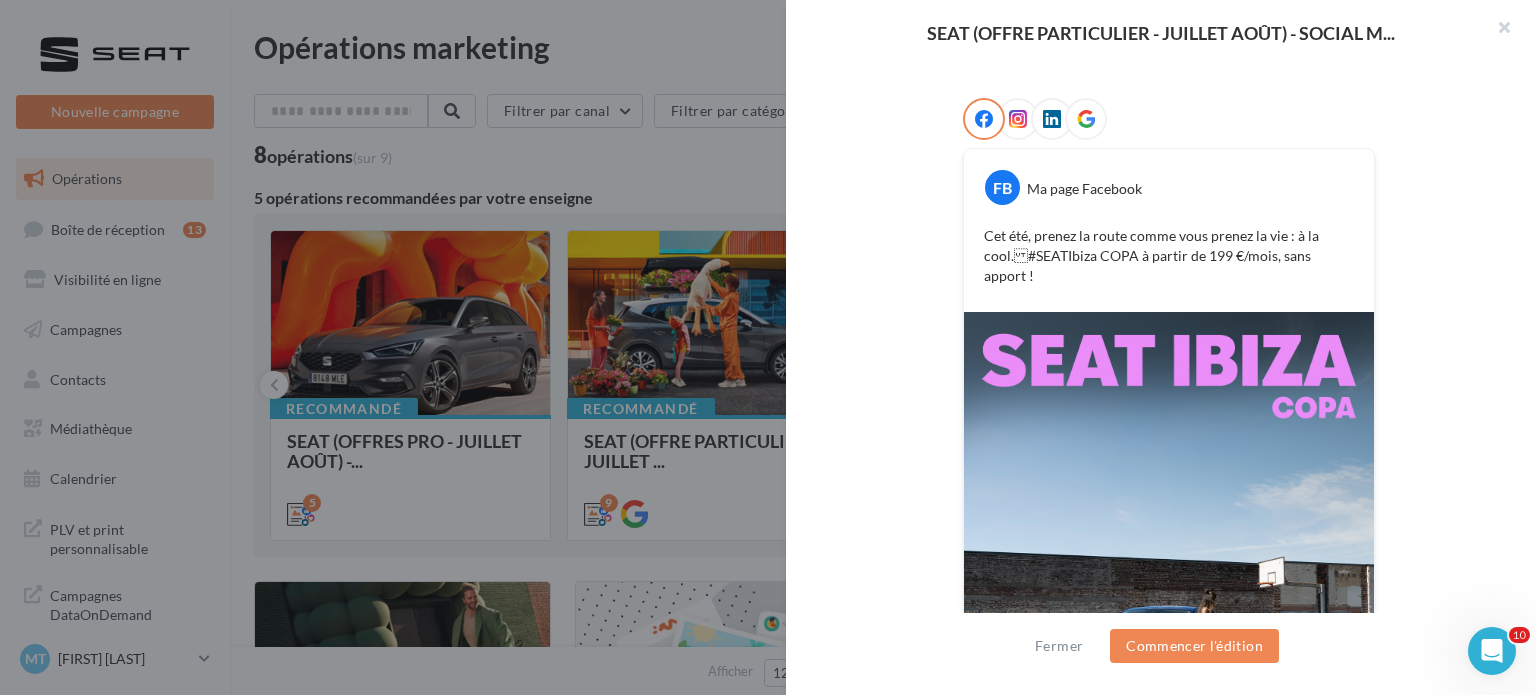 scroll, scrollTop: 100, scrollLeft: 0, axis: vertical 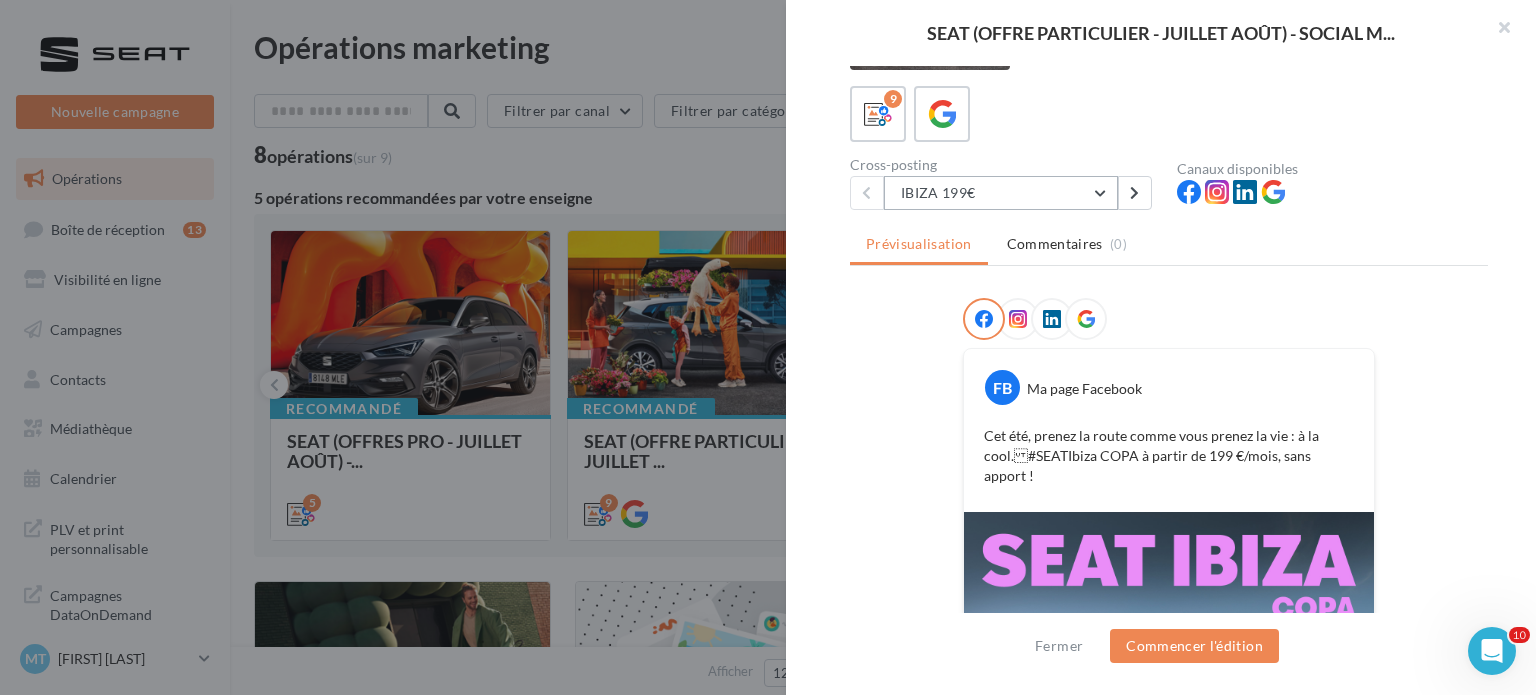 click on "IBIZA 199€" at bounding box center (1001, 193) 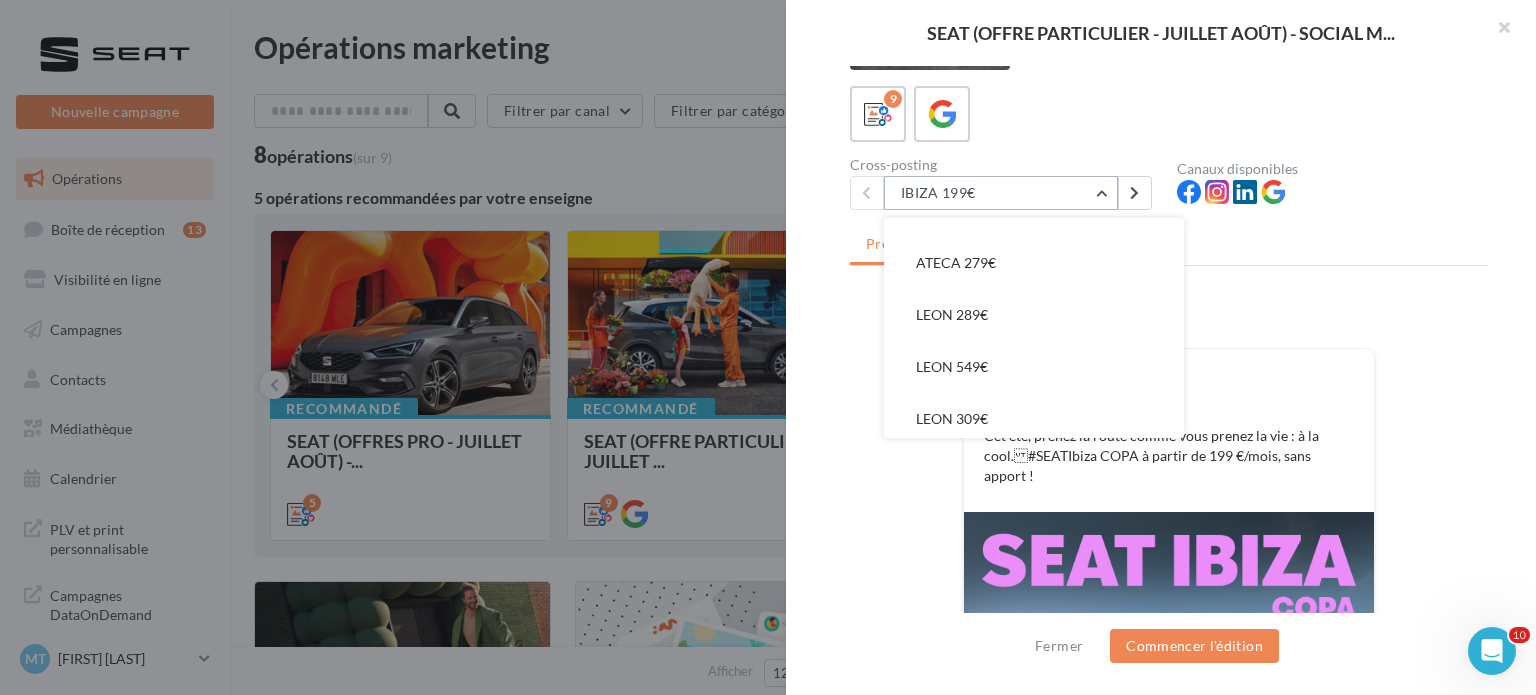 scroll, scrollTop: 248, scrollLeft: 0, axis: vertical 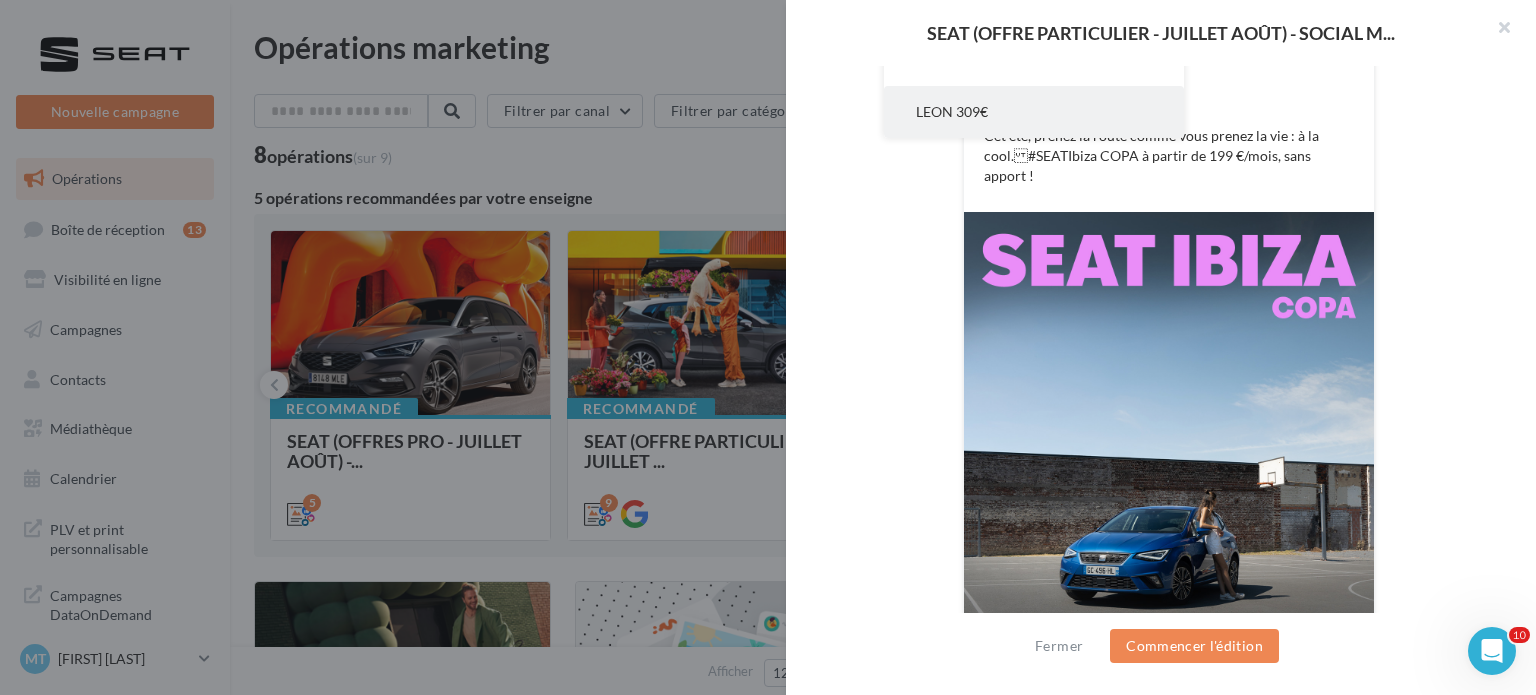 click on "LEON 309€" at bounding box center [1034, 112] 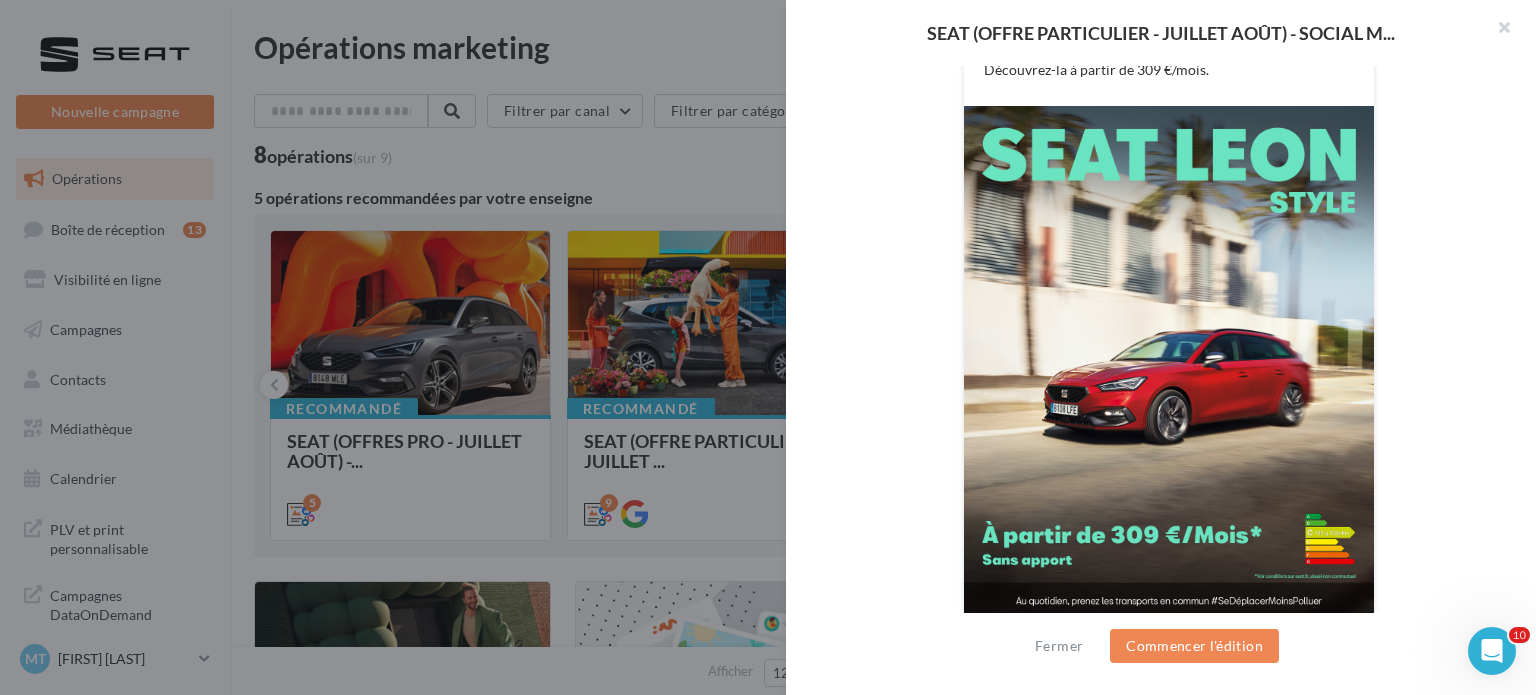 scroll, scrollTop: 517, scrollLeft: 0, axis: vertical 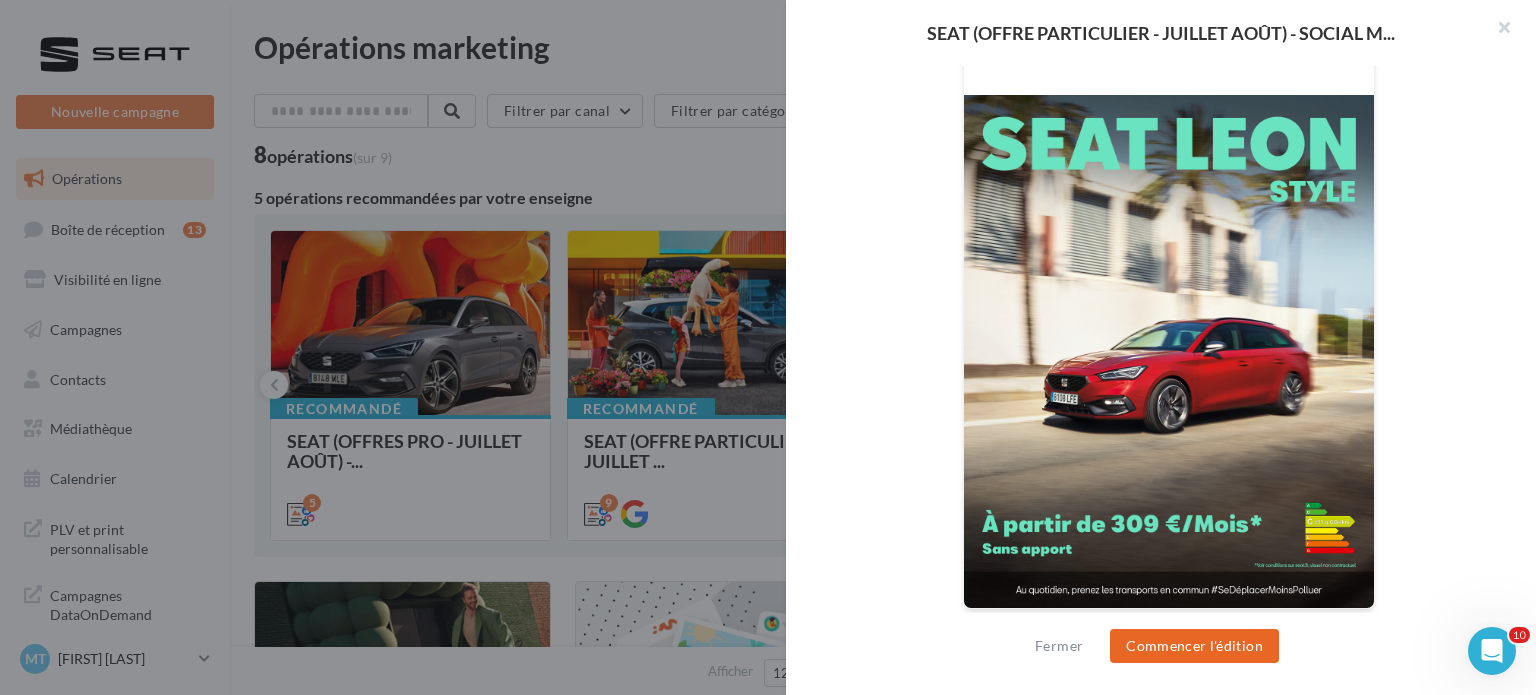 click on "Commencer l'édition" at bounding box center [1194, 646] 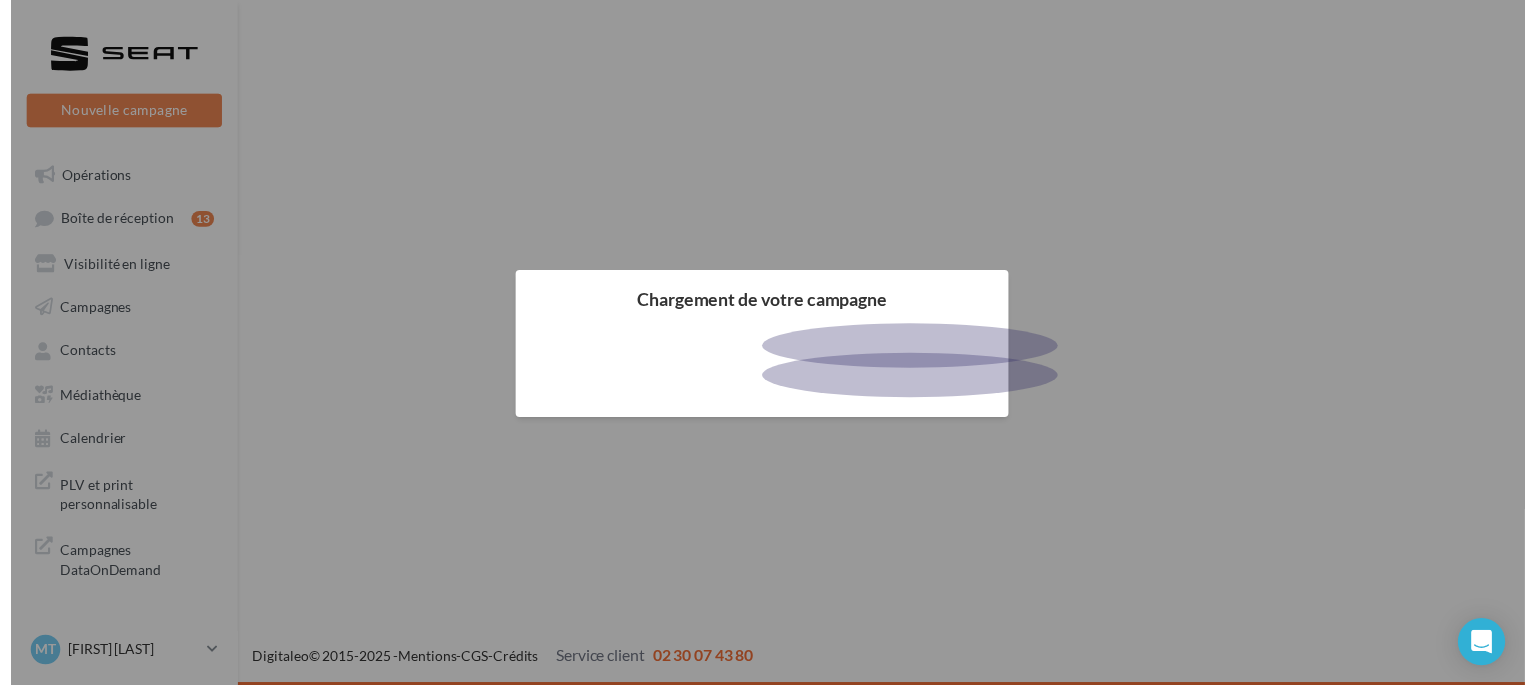 scroll, scrollTop: 0, scrollLeft: 0, axis: both 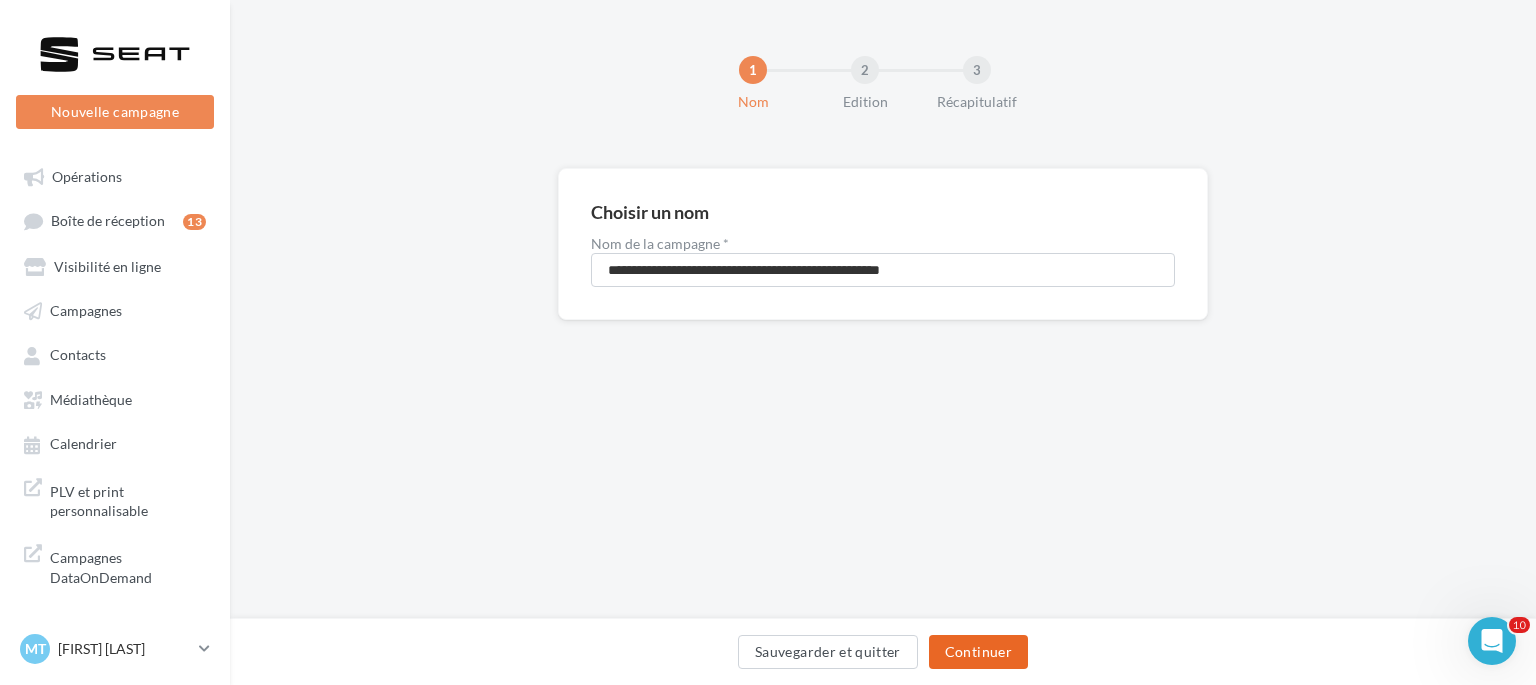 click on "Continuer" at bounding box center [978, 652] 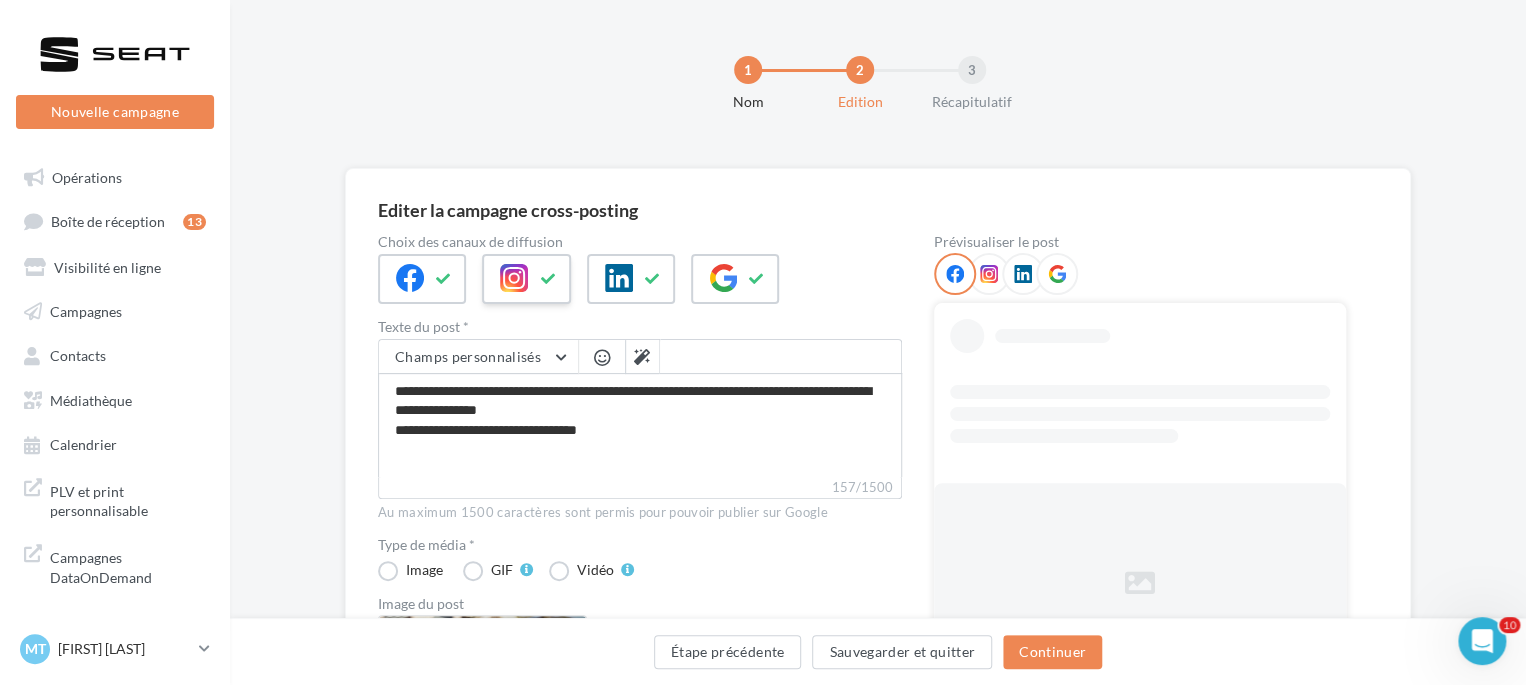 click at bounding box center (548, 279) 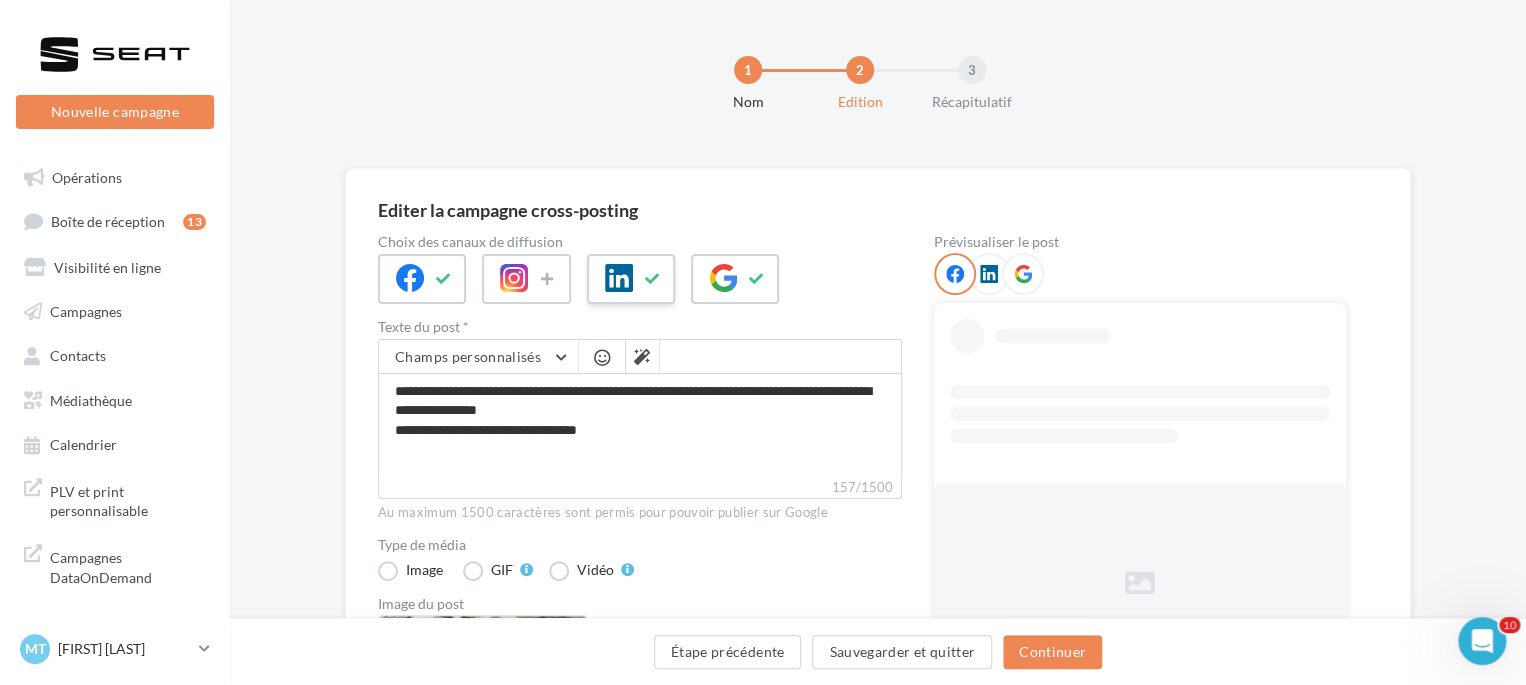 click at bounding box center [653, 279] 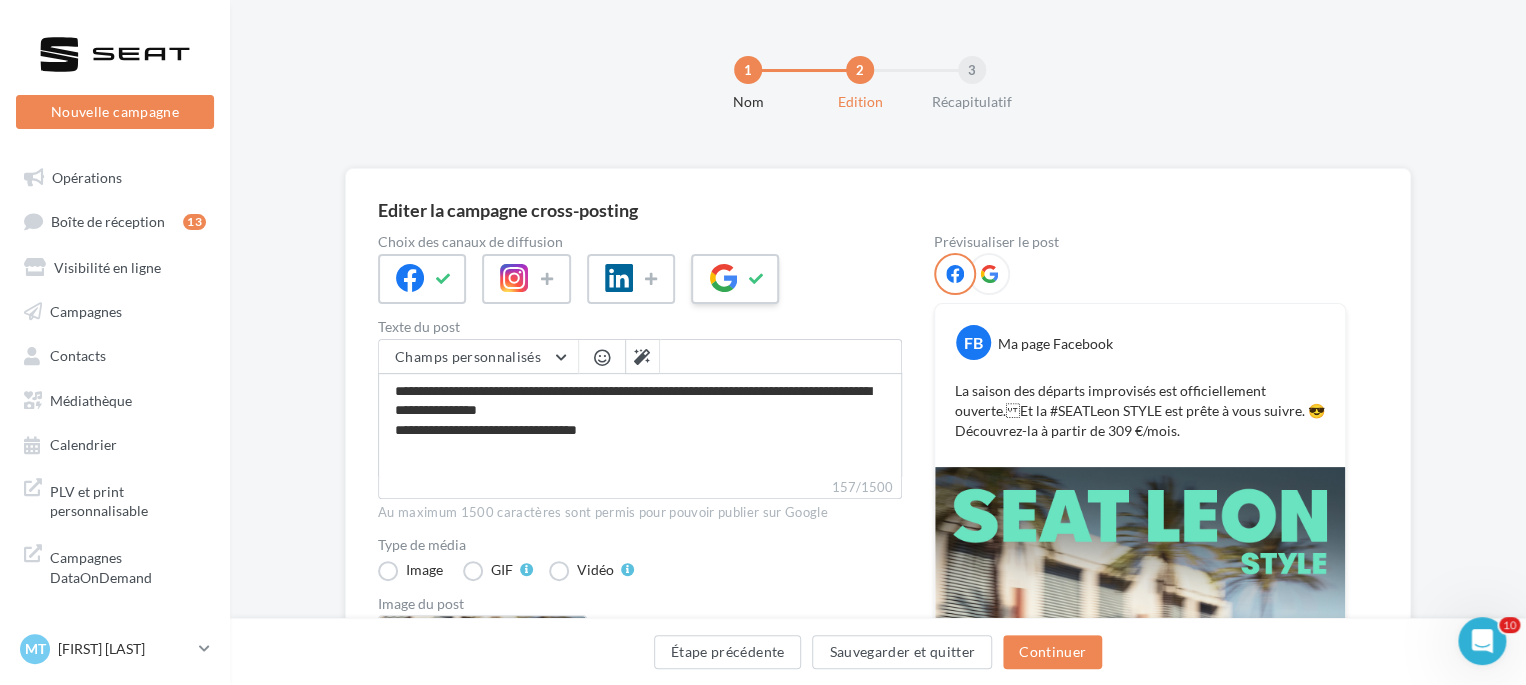click at bounding box center (757, 279) 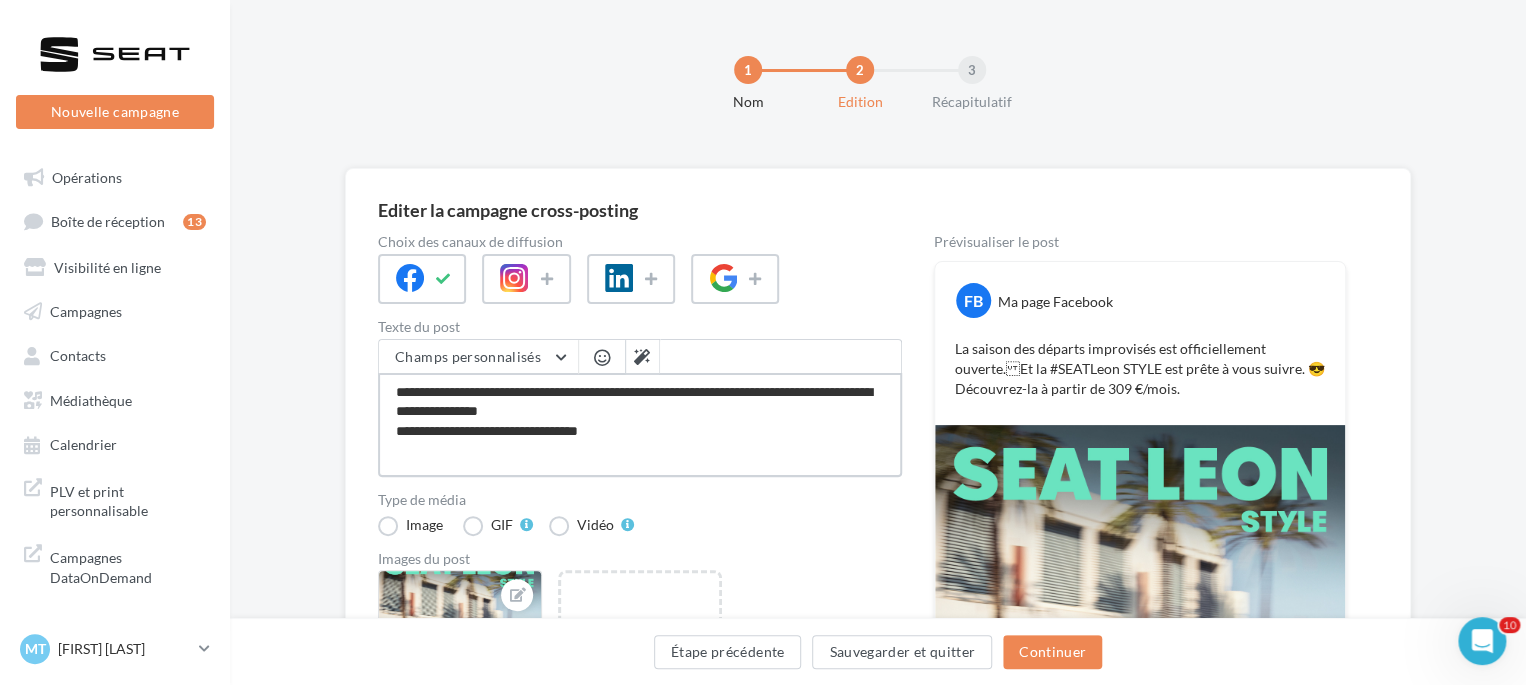 drag, startPoint x: 763, startPoint y: 391, endPoint x: 777, endPoint y: 442, distance: 52.886673 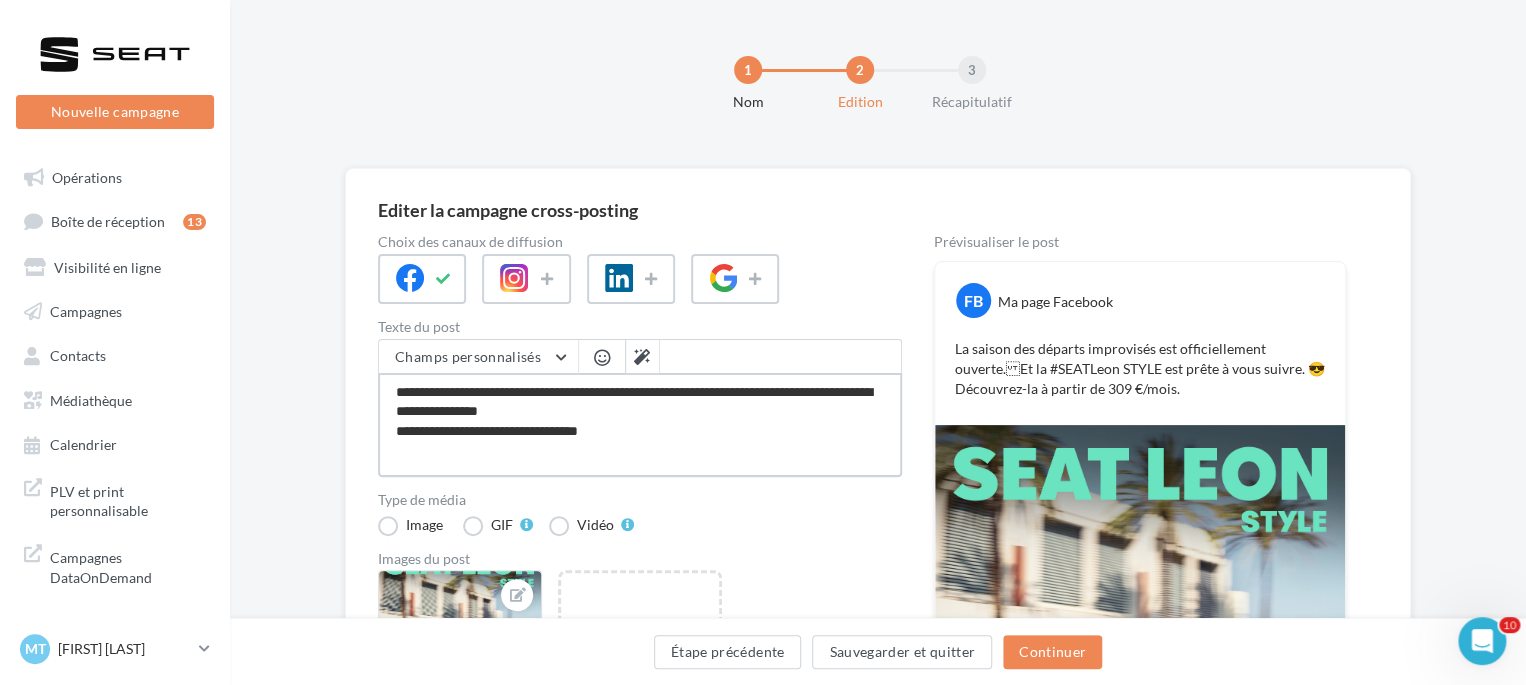 type on "**********" 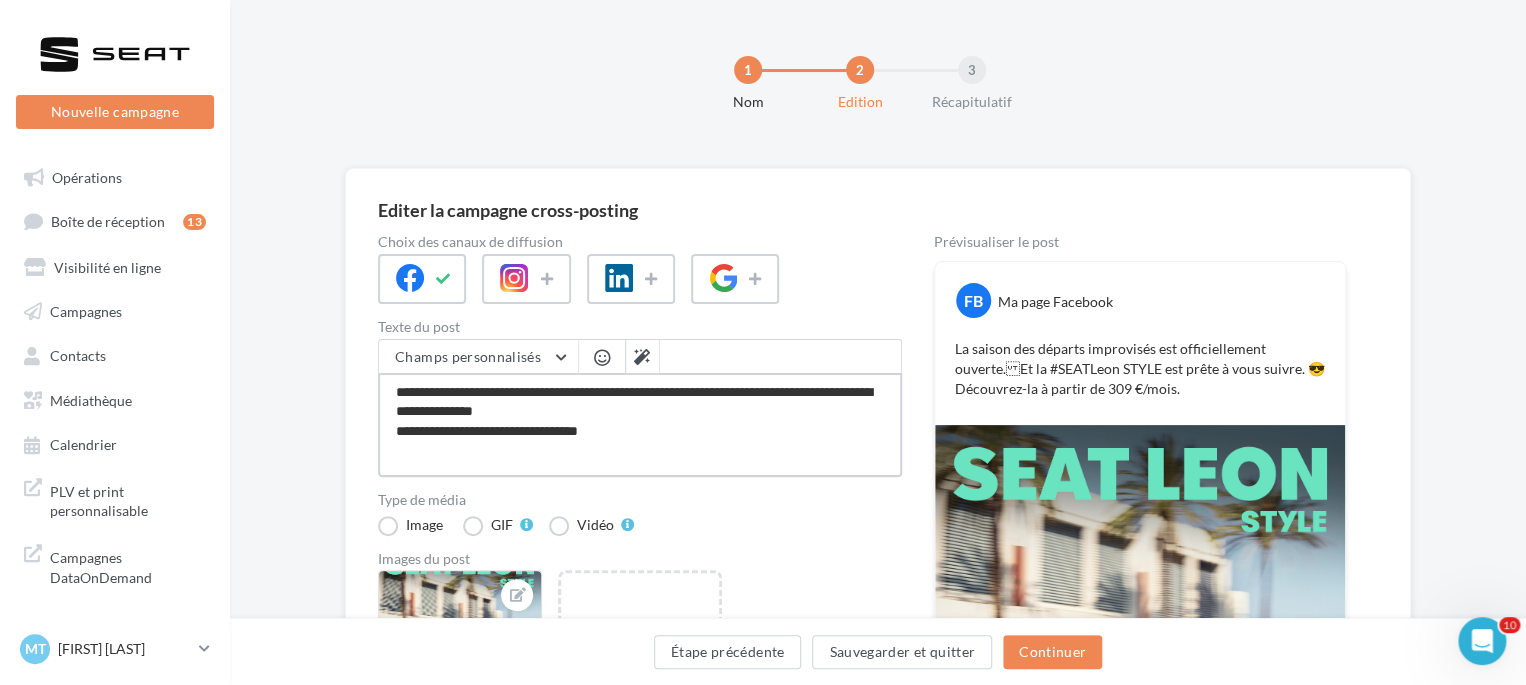 type on "**********" 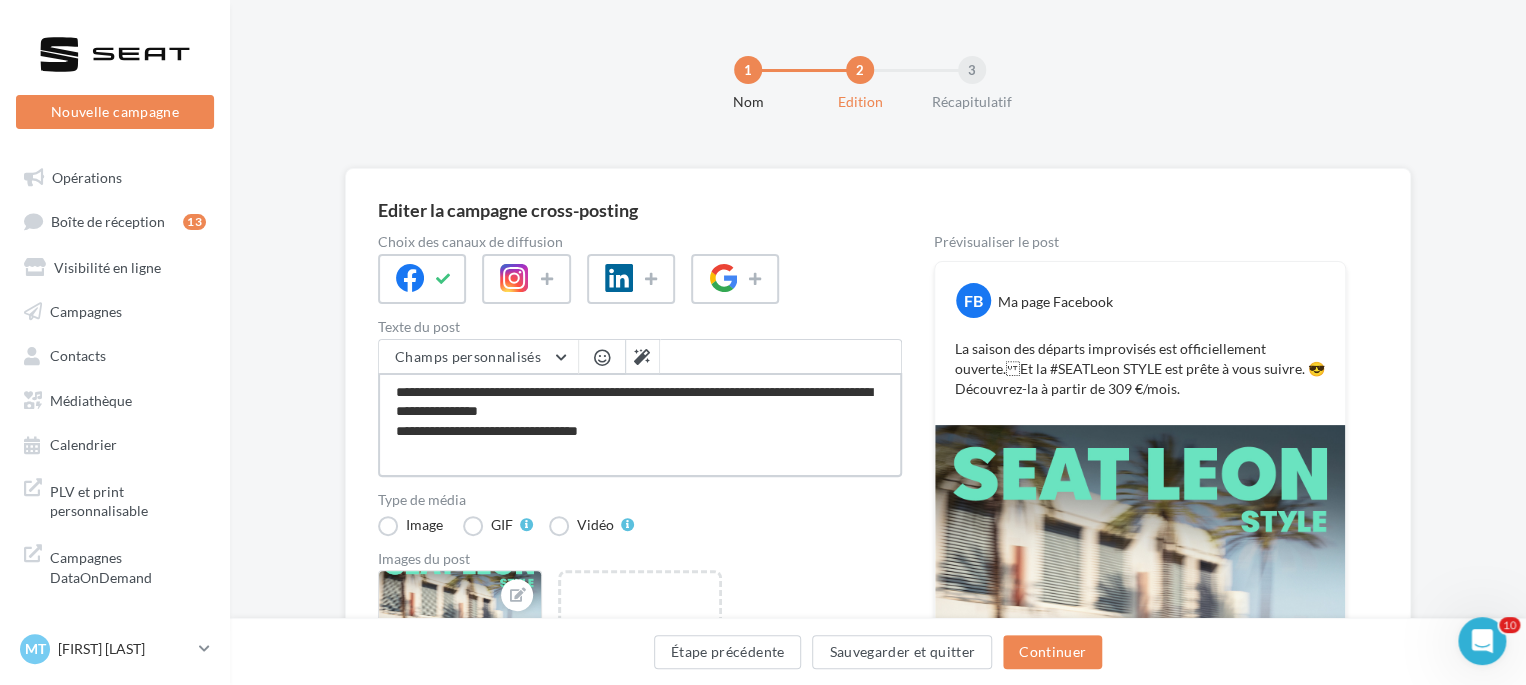 click on "**********" at bounding box center [640, 425] 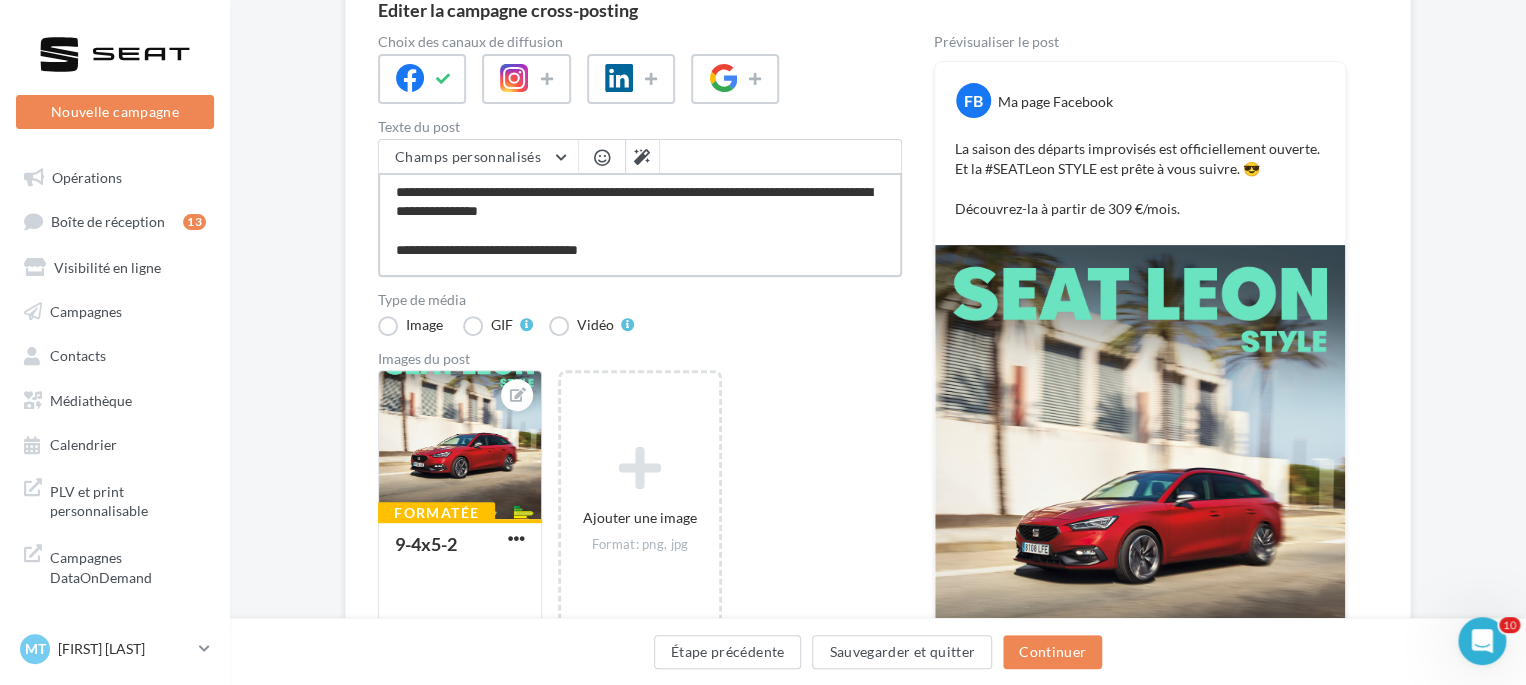 scroll, scrollTop: 466, scrollLeft: 0, axis: vertical 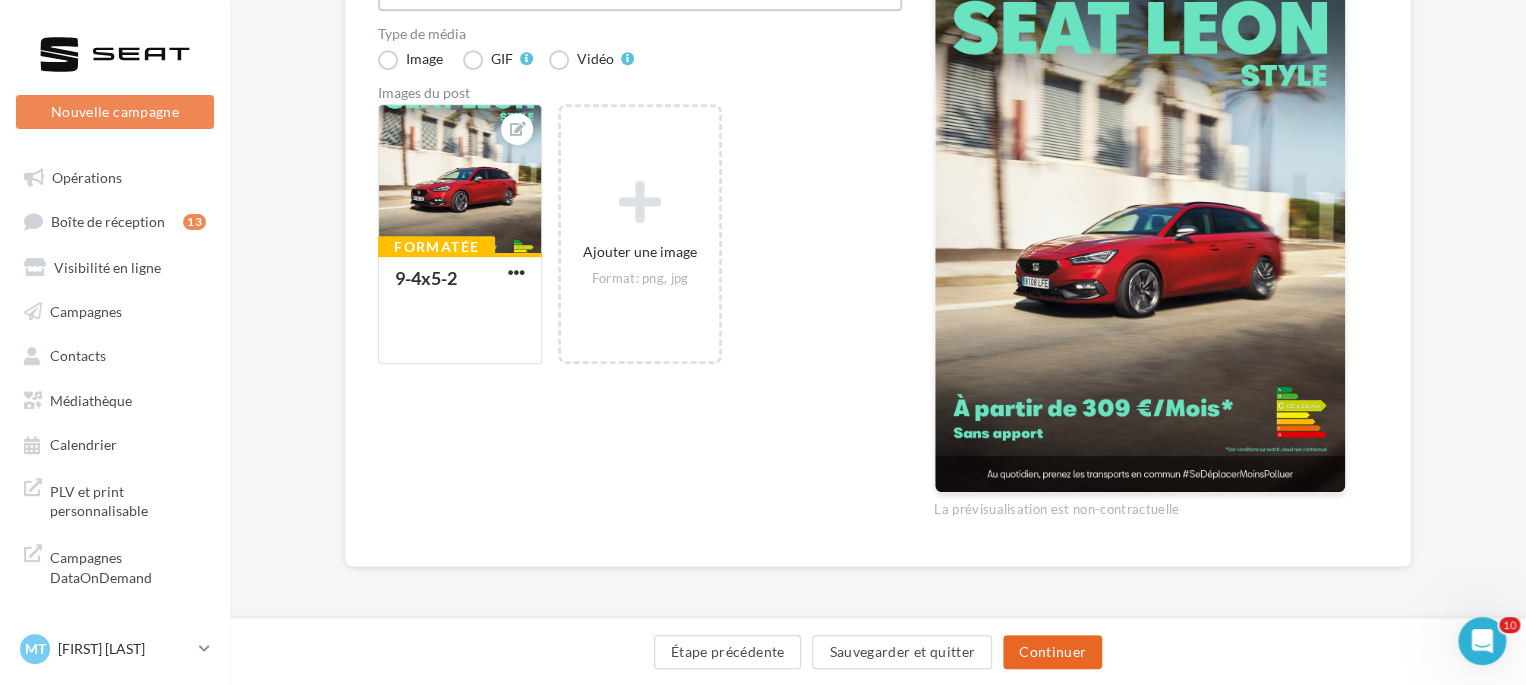 type on "**********" 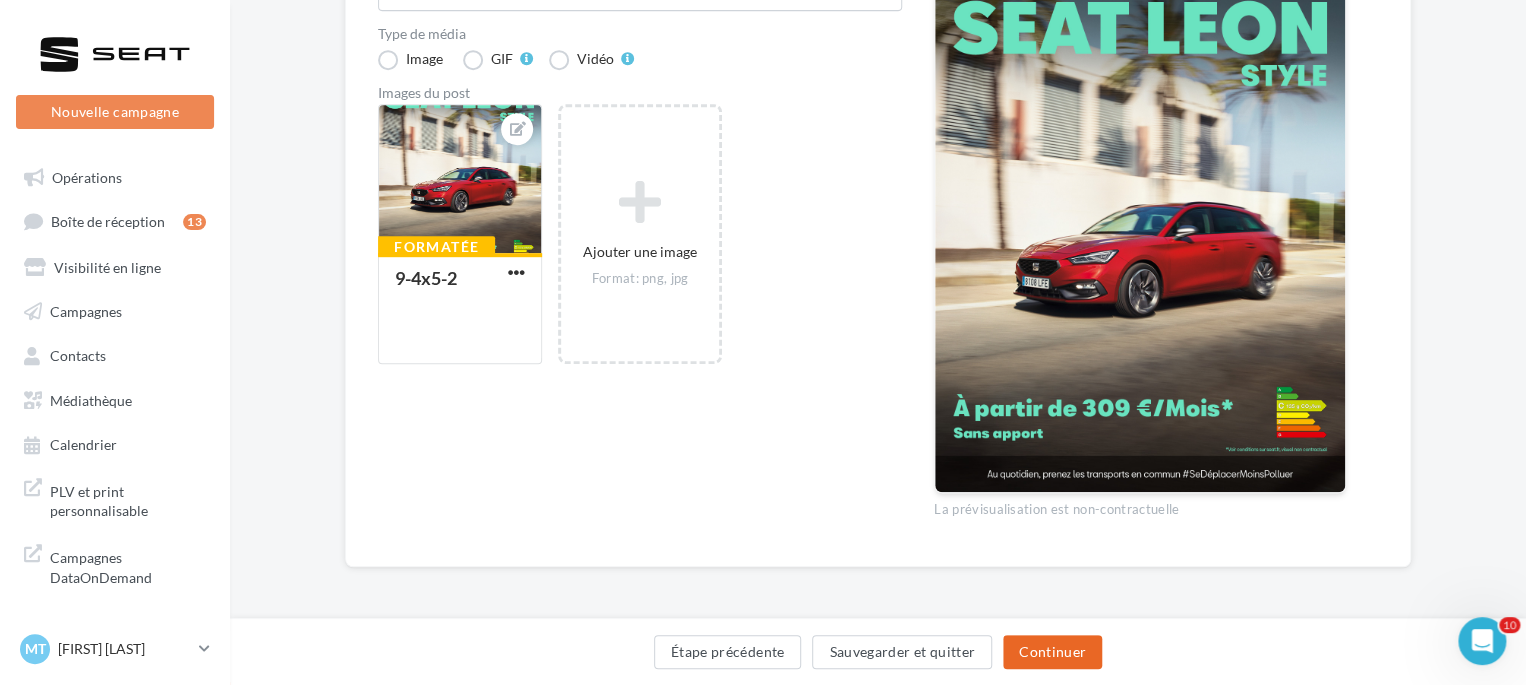 click on "Continuer" at bounding box center (1052, 652) 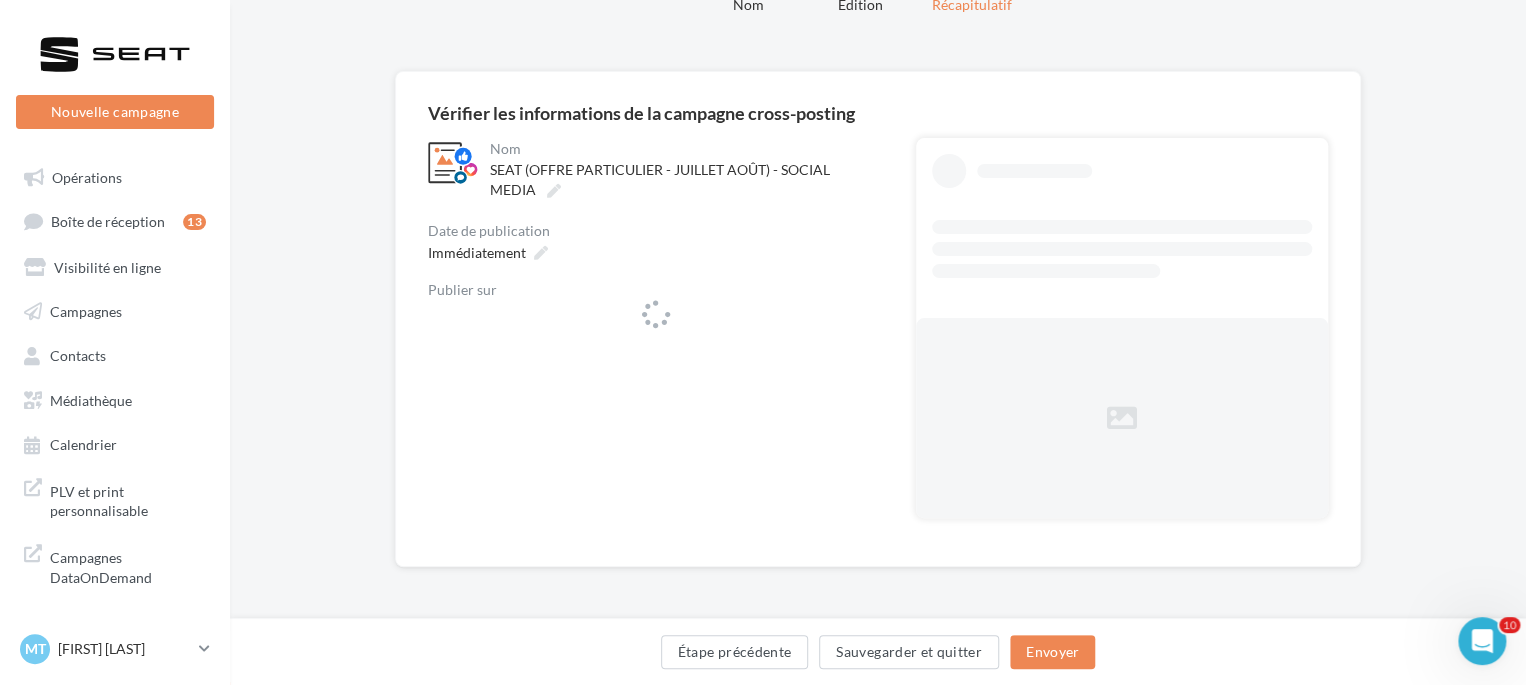 scroll, scrollTop: 96, scrollLeft: 0, axis: vertical 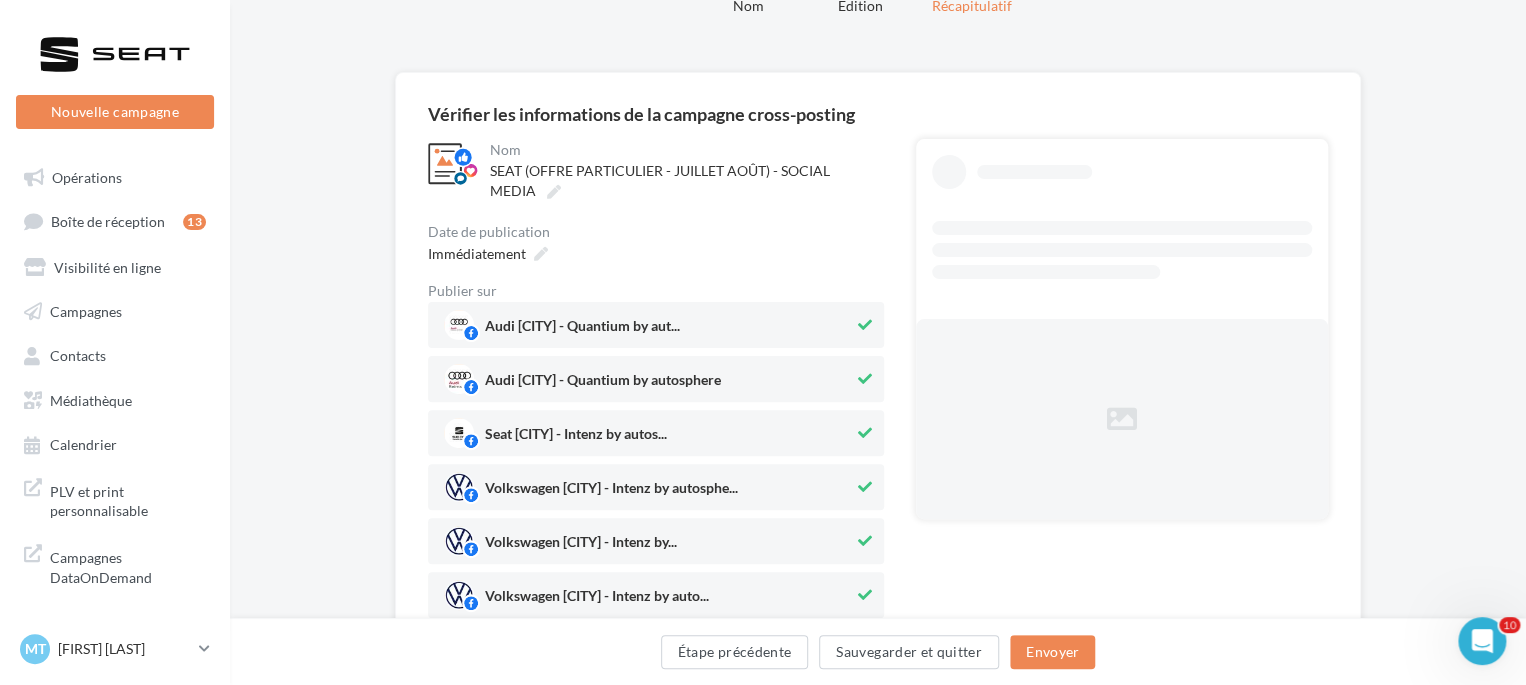 click at bounding box center [865, 325] 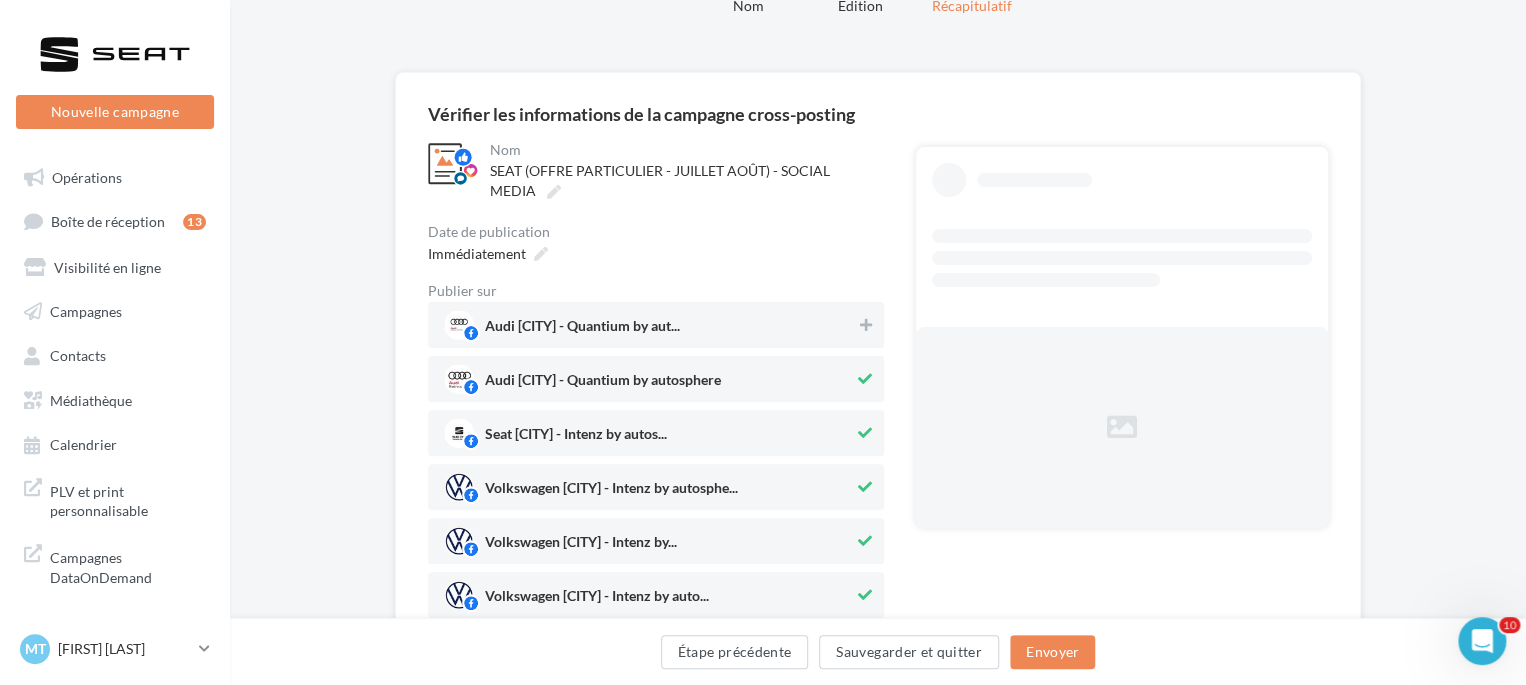 click at bounding box center (865, 379) 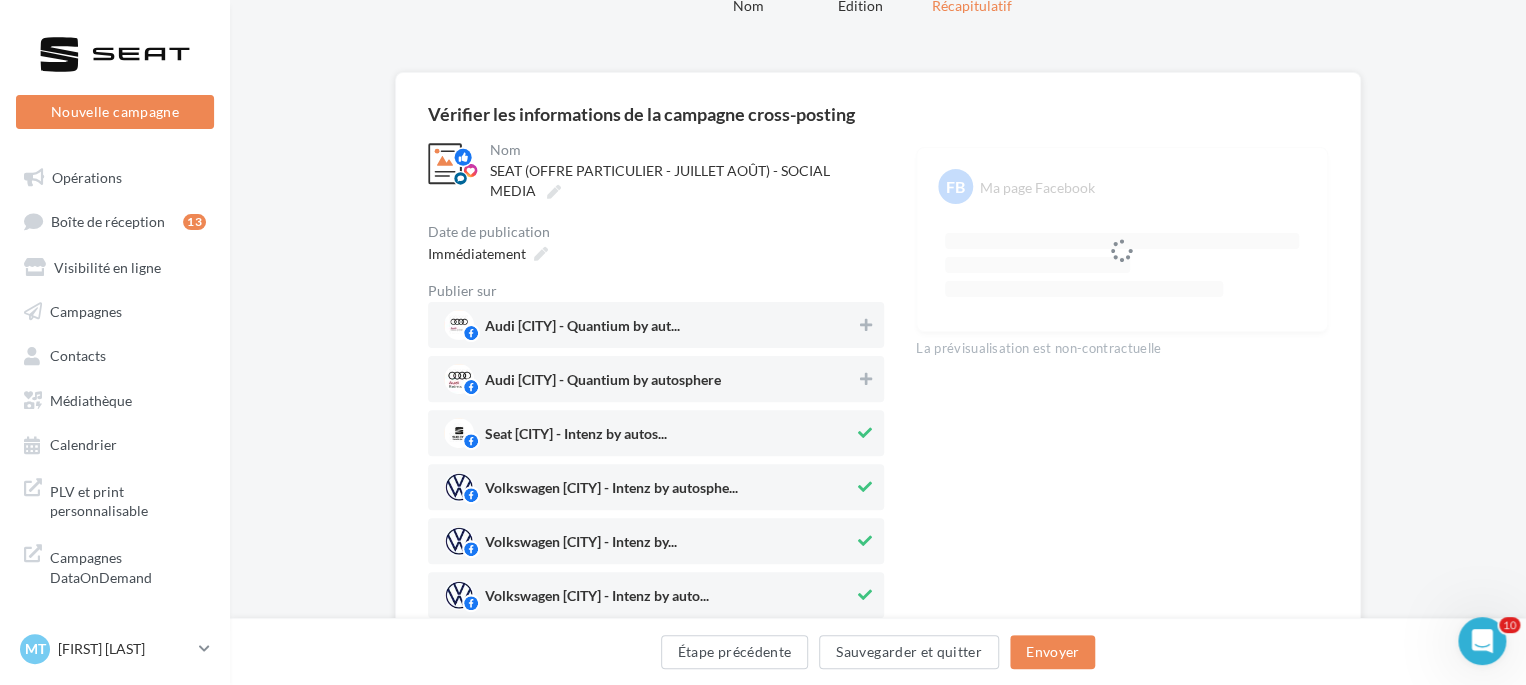 click at bounding box center (865, 487) 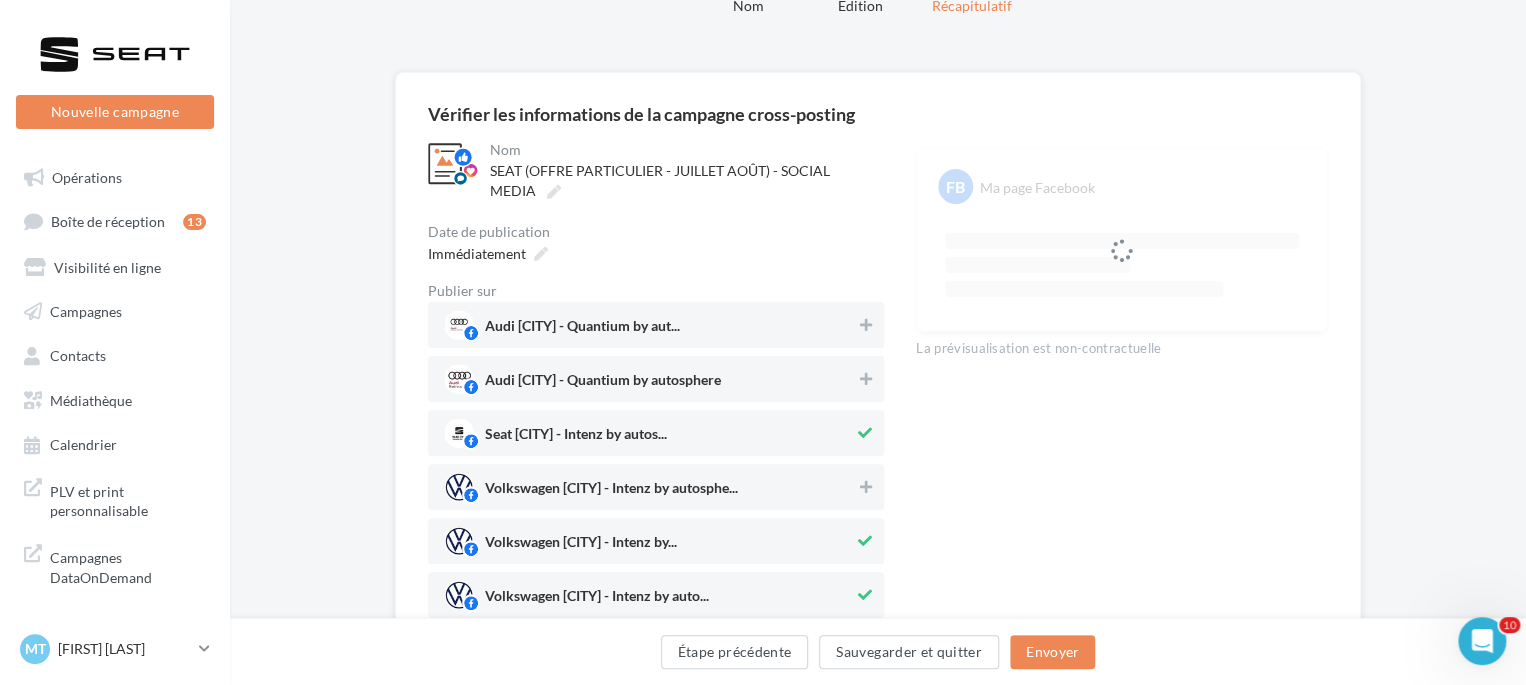 click at bounding box center (865, 541) 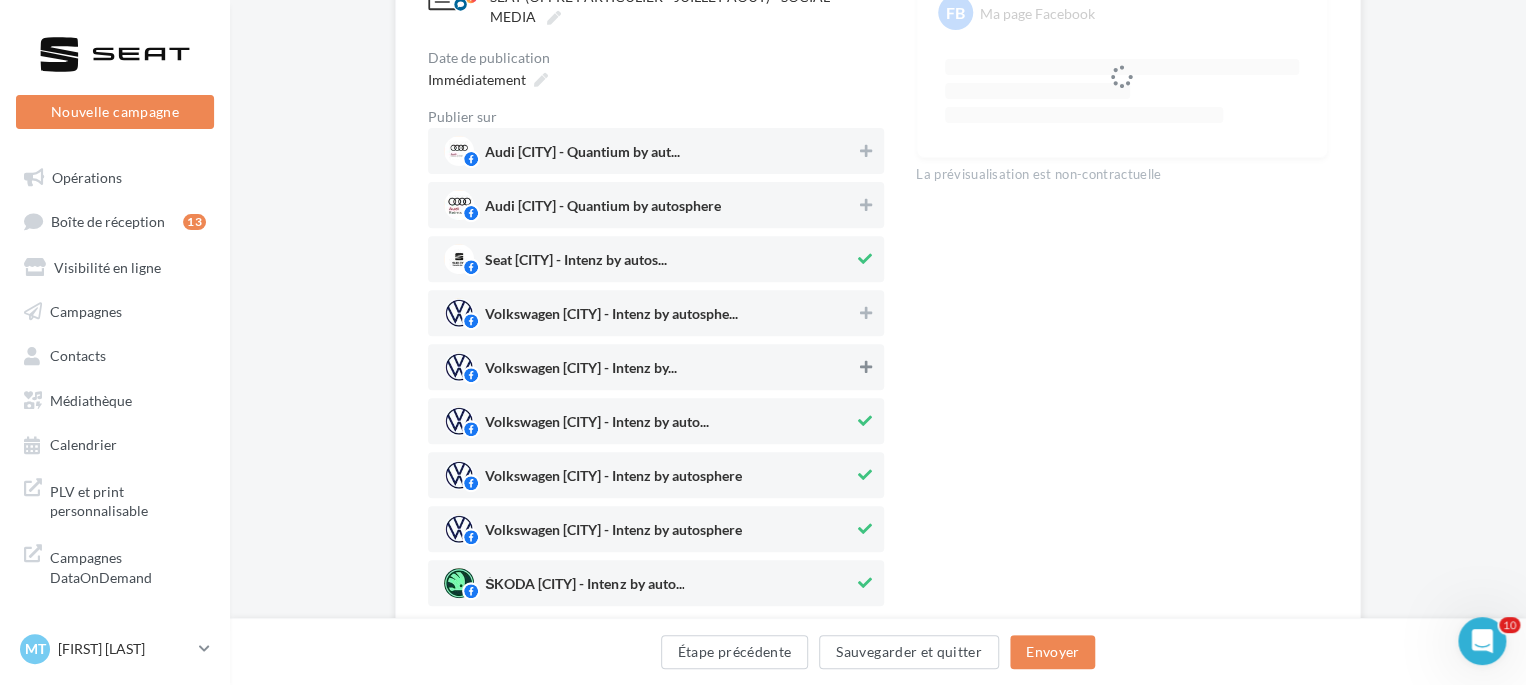 scroll, scrollTop: 296, scrollLeft: 0, axis: vertical 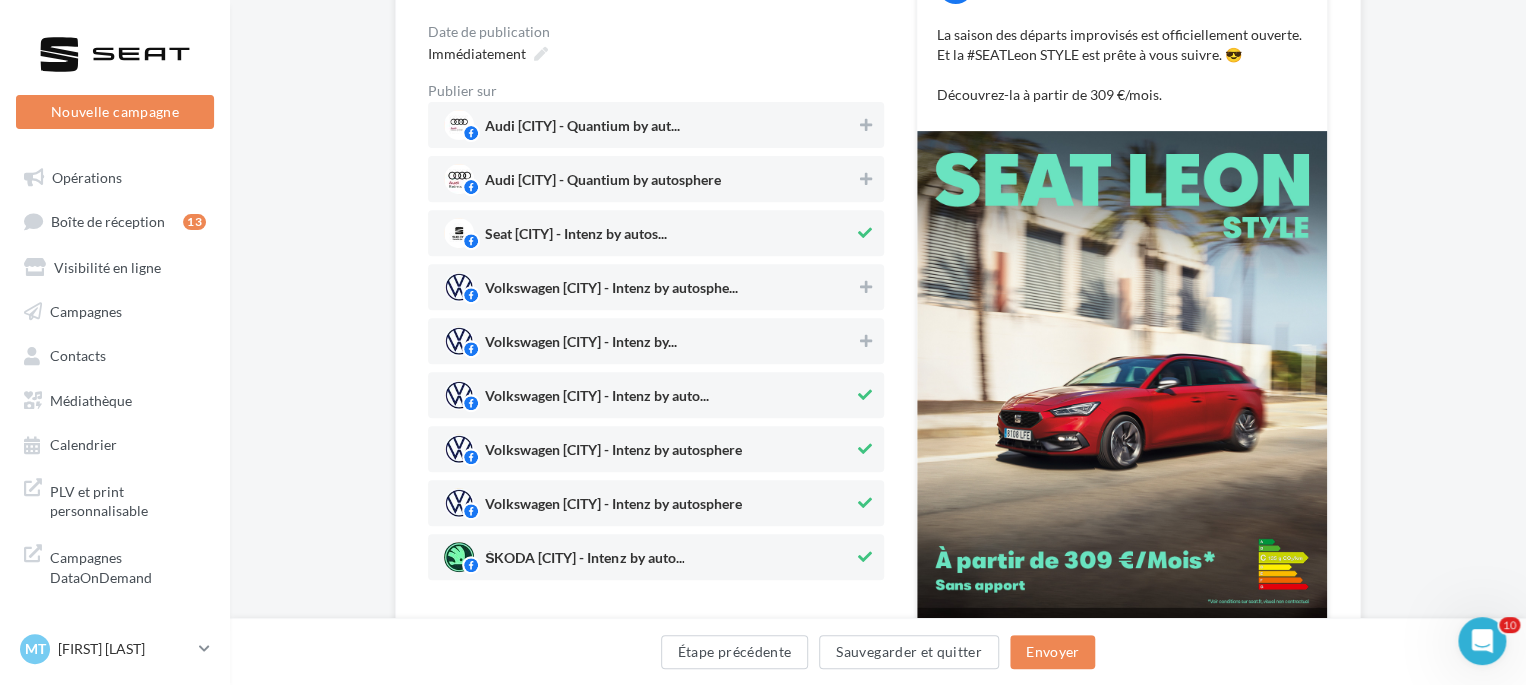 click at bounding box center [865, 395] 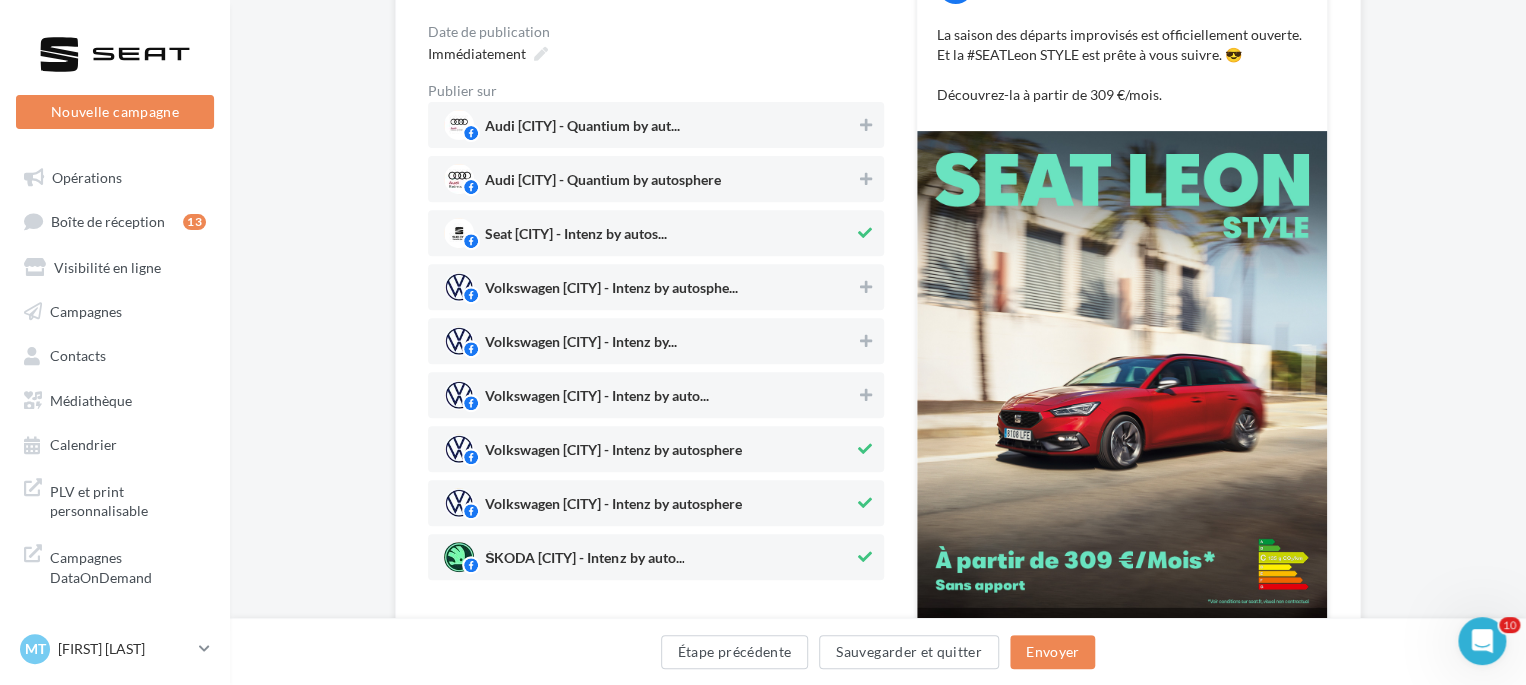 click at bounding box center [865, 449] 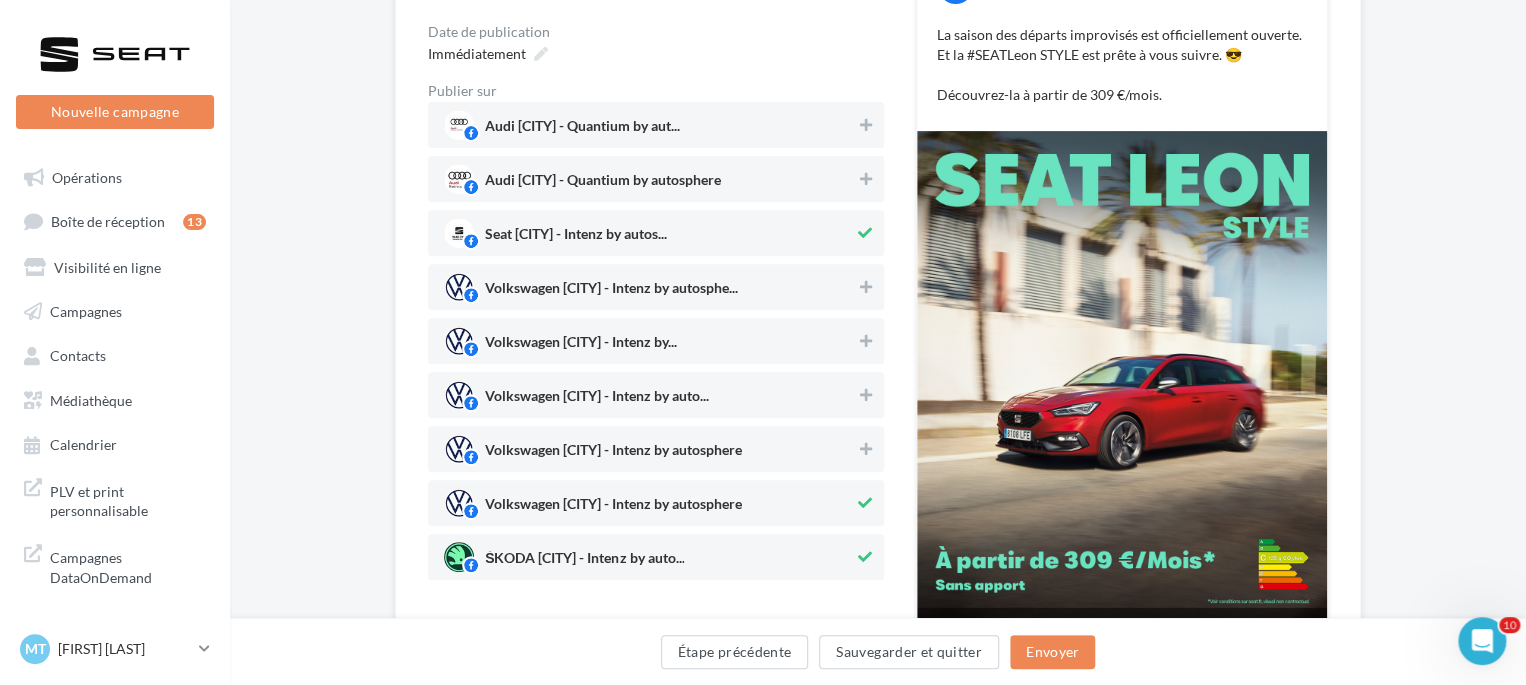 click on "Volkswagen [CITY] - Intenz by autosphere" at bounding box center (649, 503) 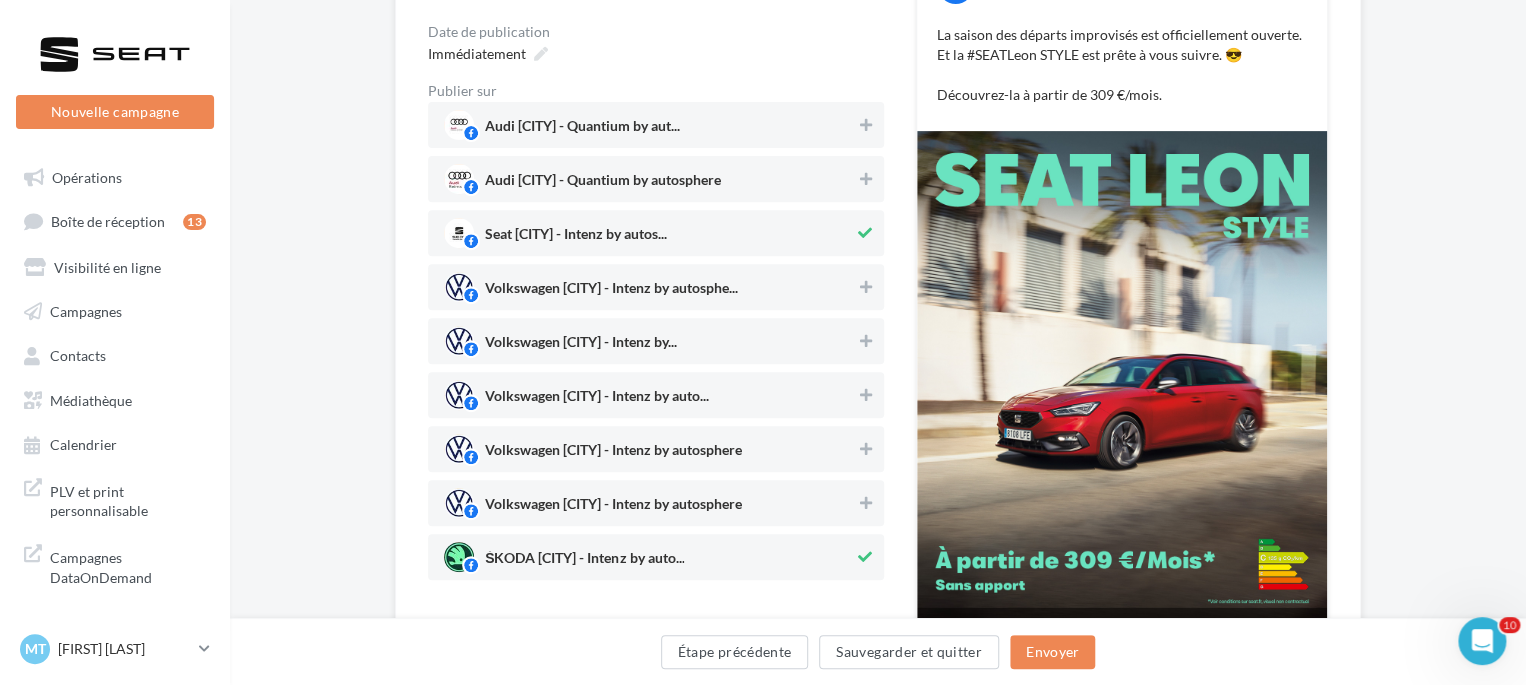 click at bounding box center [865, 557] 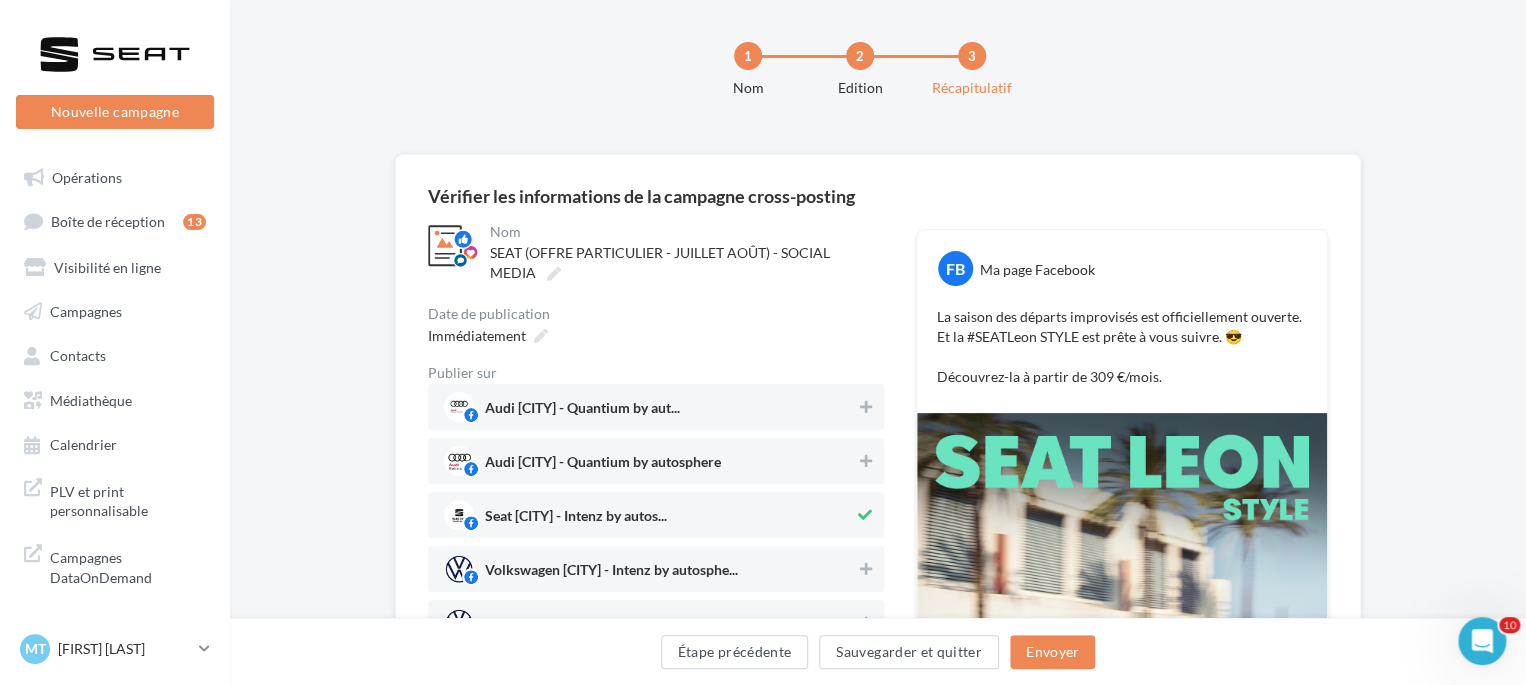 scroll, scrollTop: 0, scrollLeft: 0, axis: both 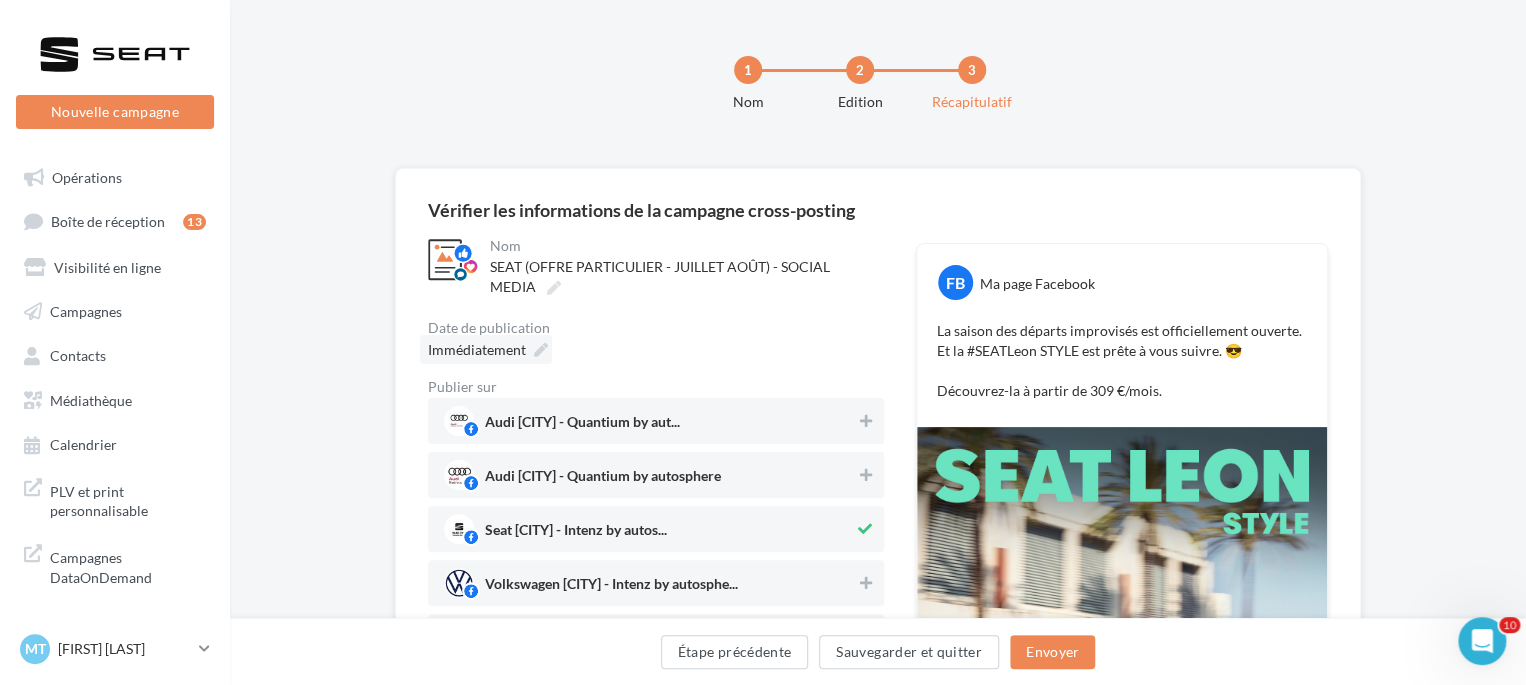 click on "Immédiatement" at bounding box center (486, 349) 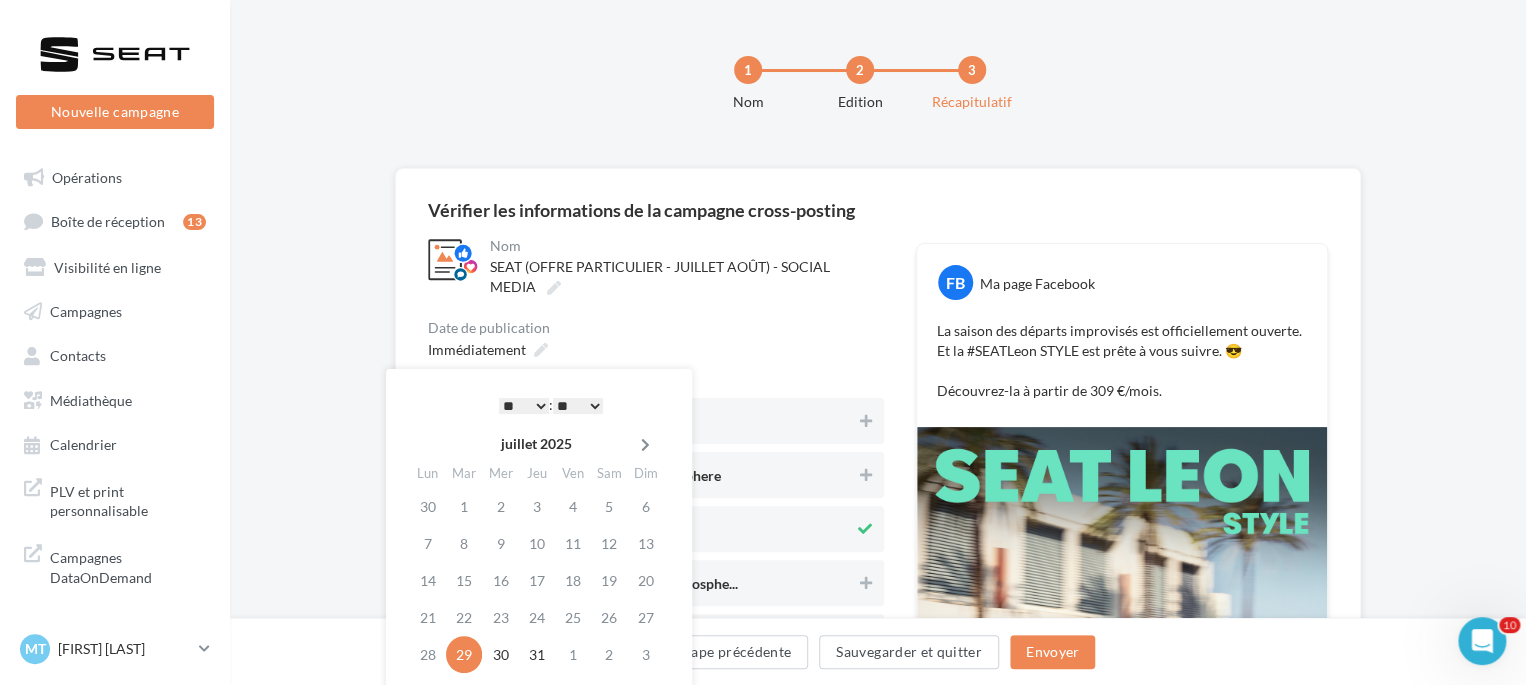 click at bounding box center [645, 445] 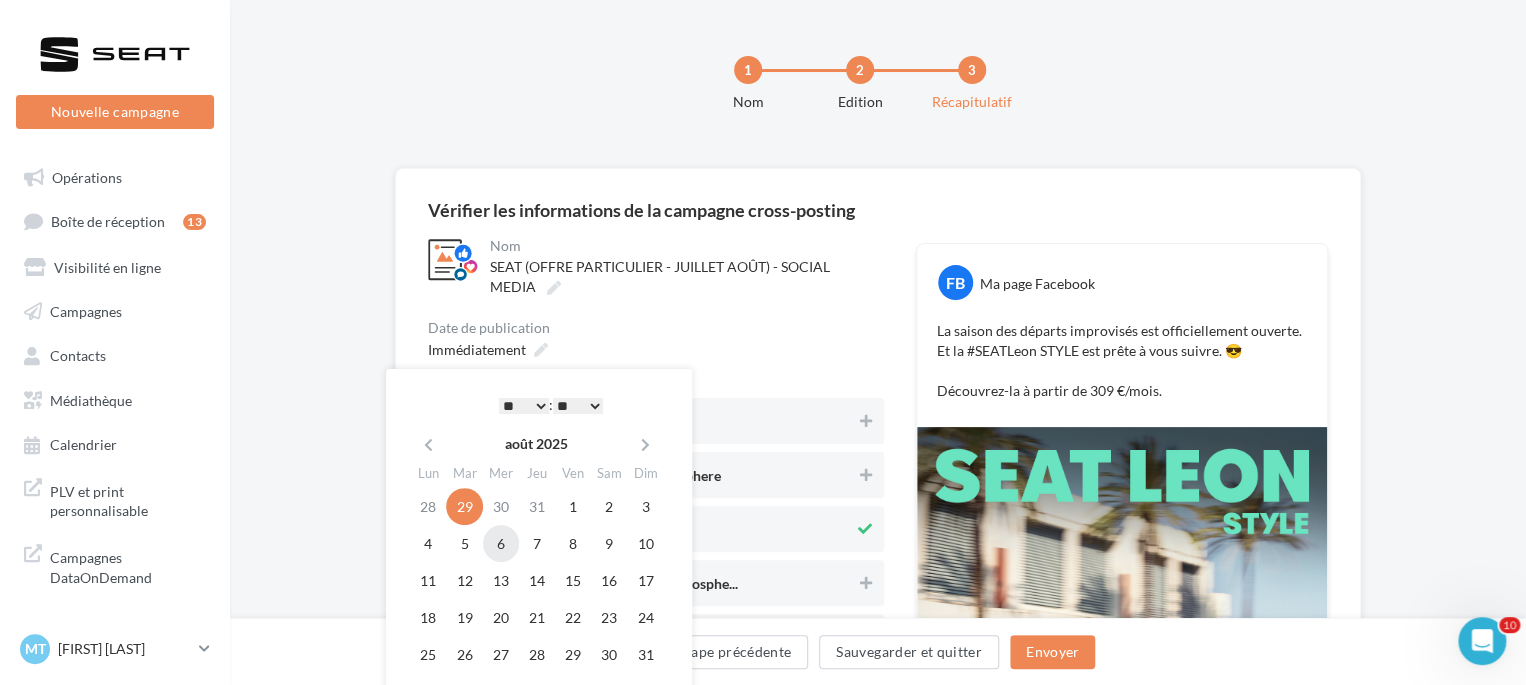 click on "6" at bounding box center (501, 543) 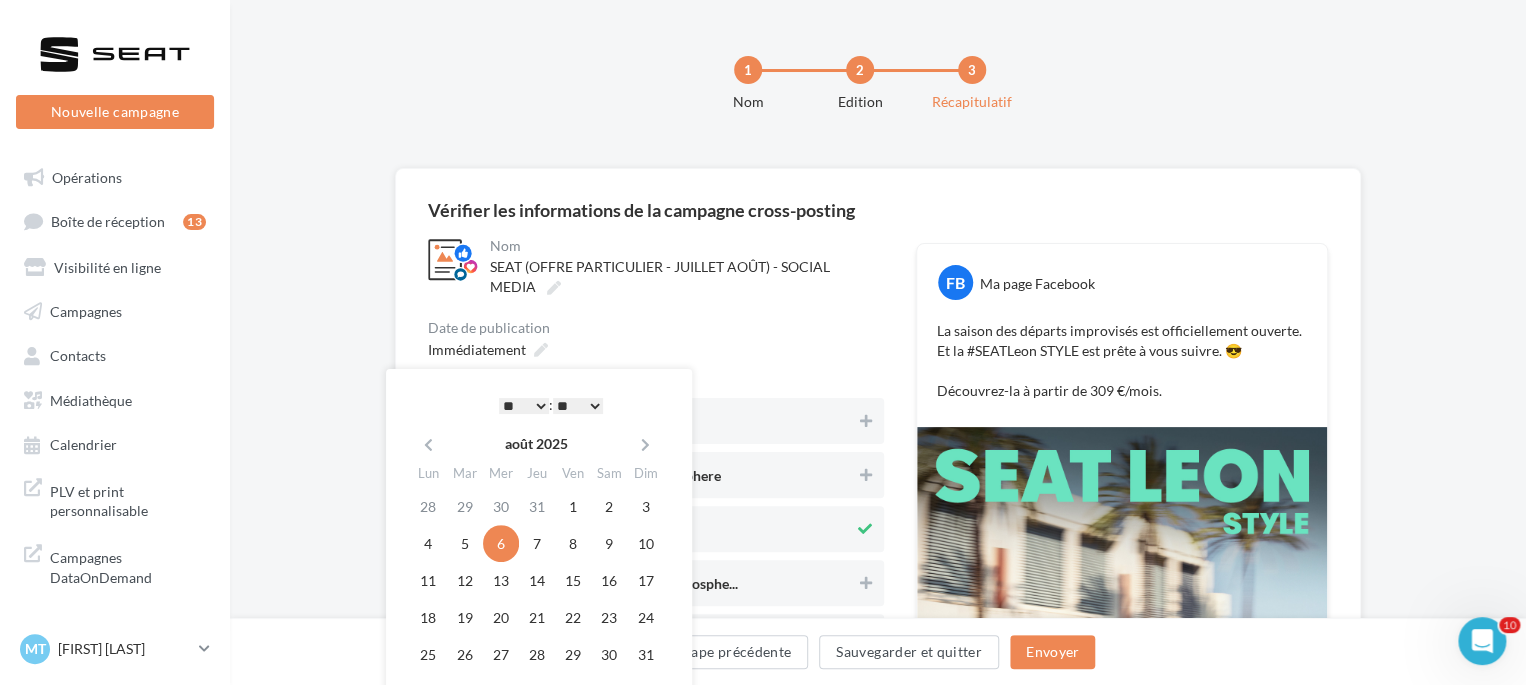 click on "* * * * * * * * * * ** ** ** ** ** ** ** ** ** ** ** ** ** **" at bounding box center (524, 406) 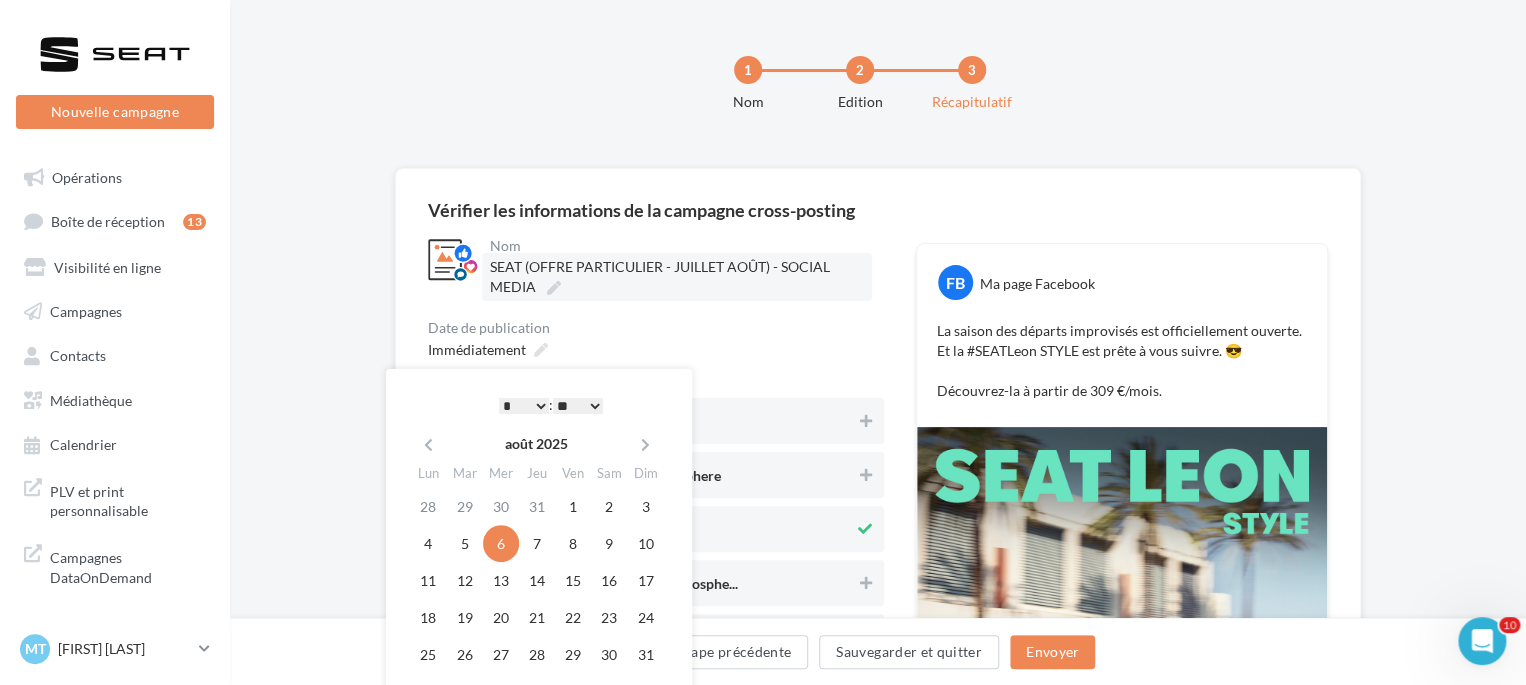 click on "SEAT (OFFRE PARTICULIER - JUILLET AOÛT) - SOCIAL MEDIA" at bounding box center [677, 277] 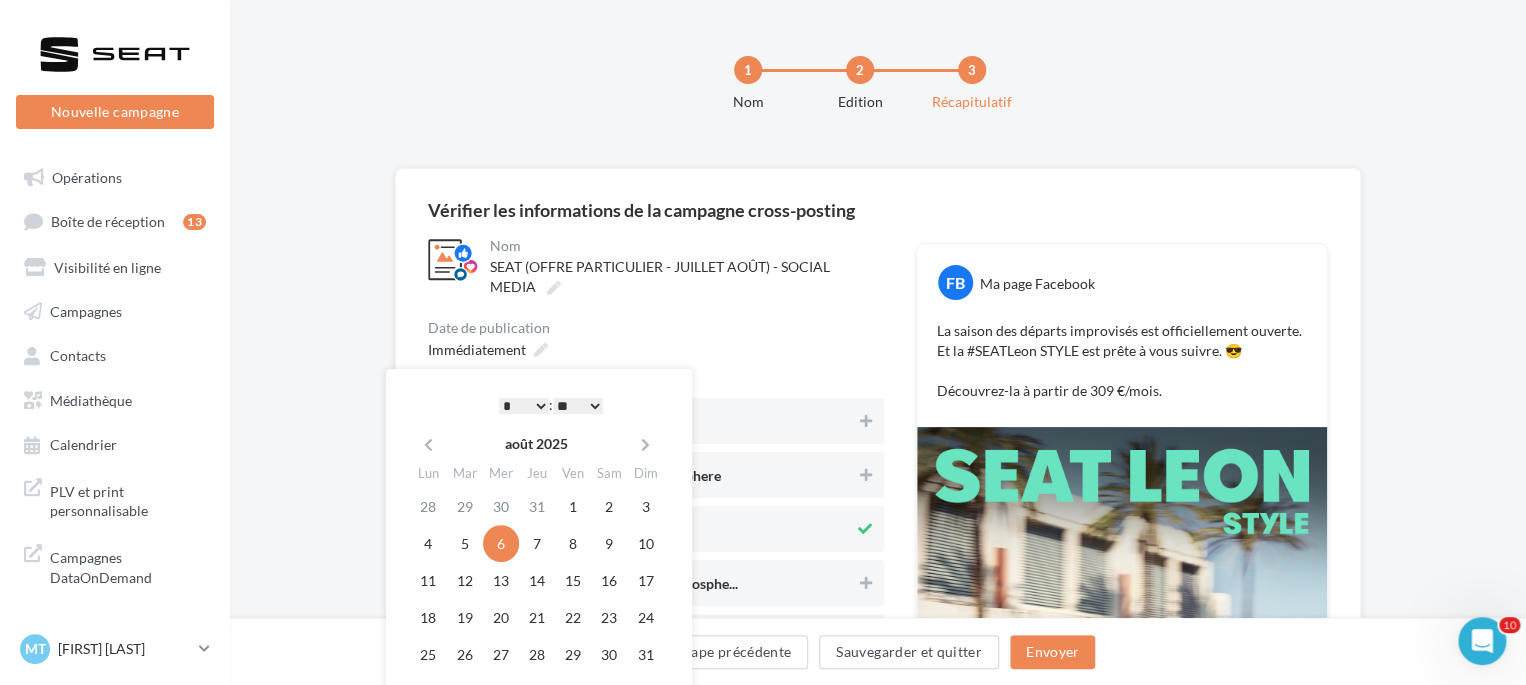 scroll, scrollTop: 0, scrollLeft: 31, axis: horizontal 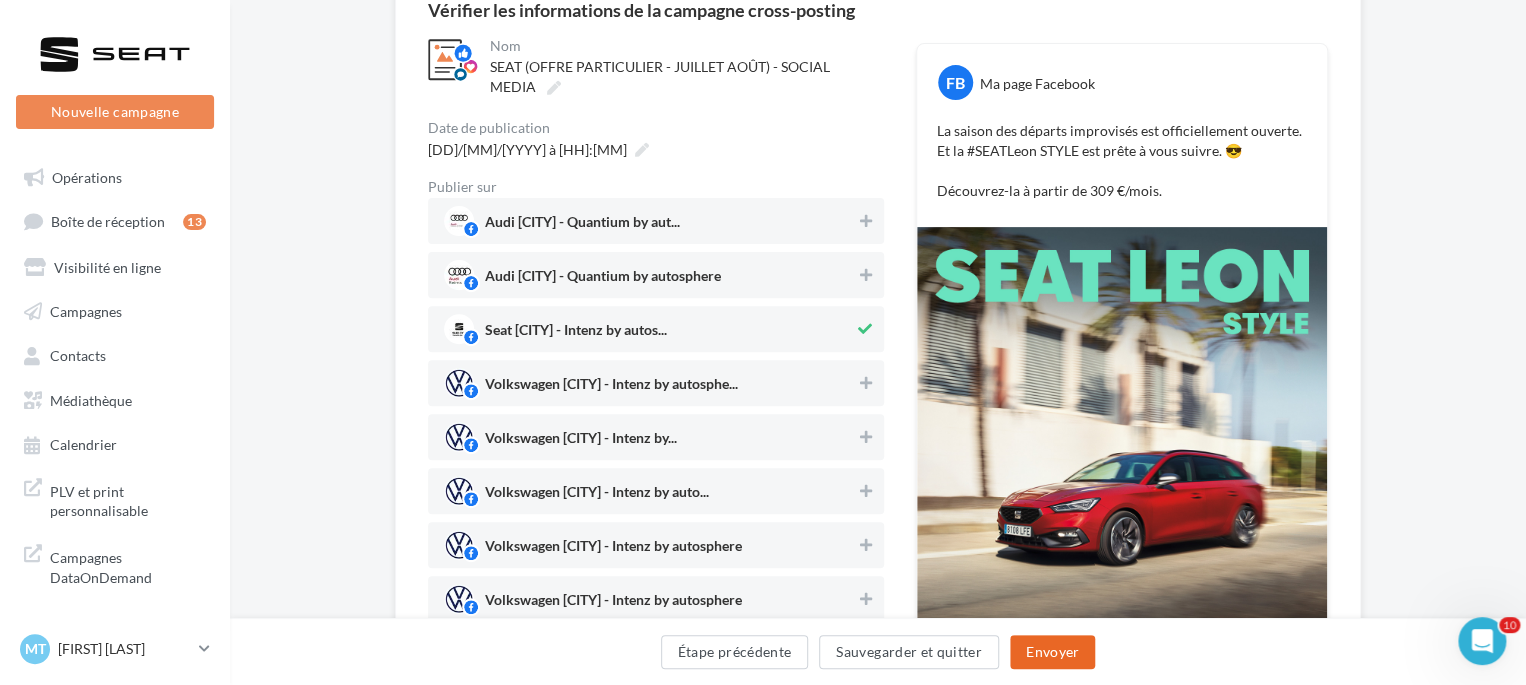 click on "Envoyer" at bounding box center [1052, 652] 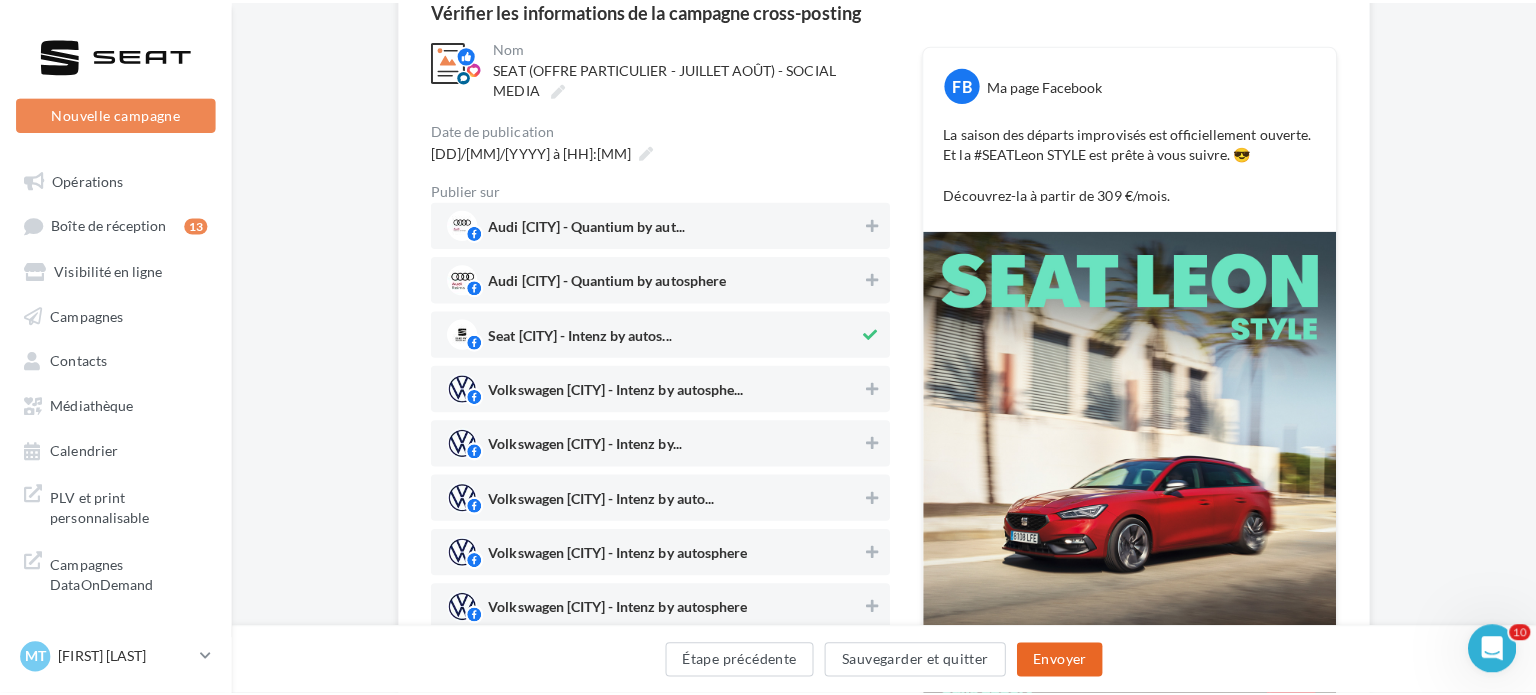 scroll, scrollTop: 0, scrollLeft: 0, axis: both 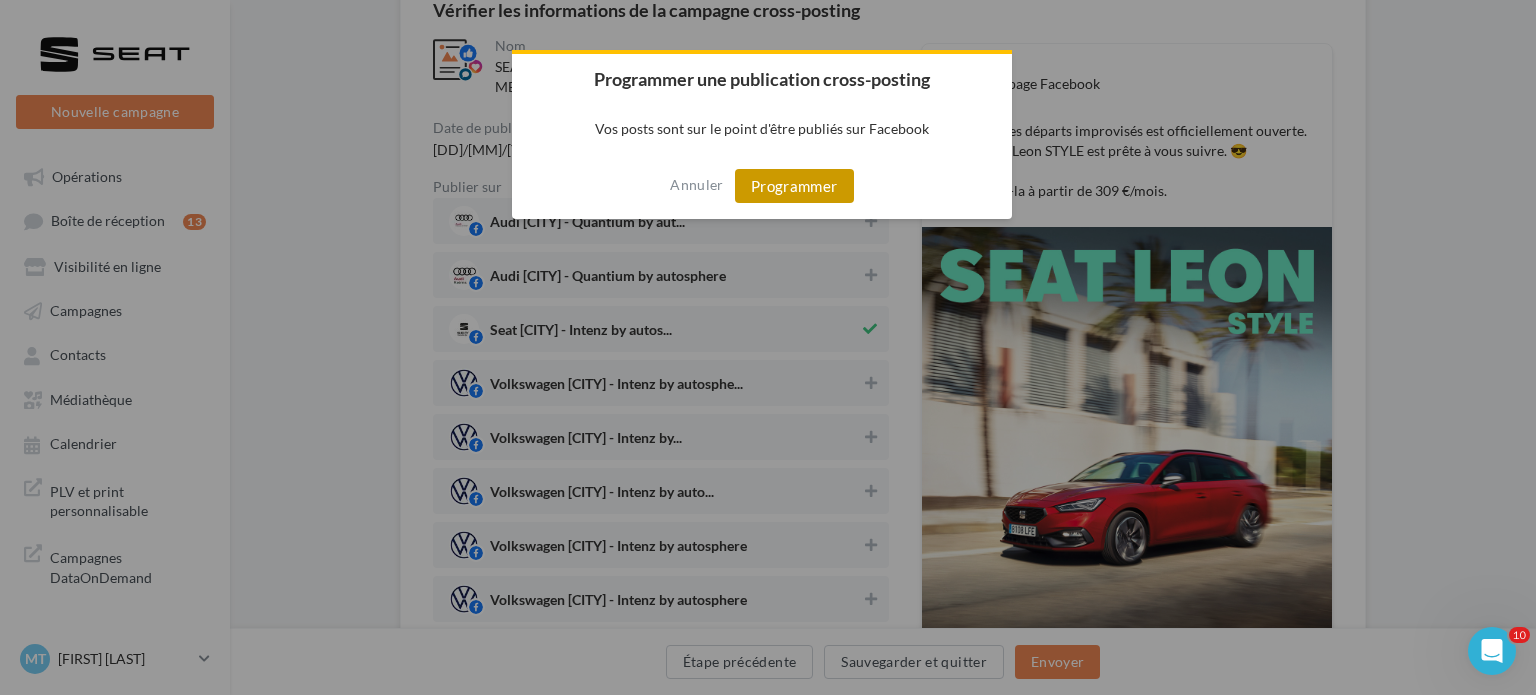 click on "Programmer" at bounding box center [794, 186] 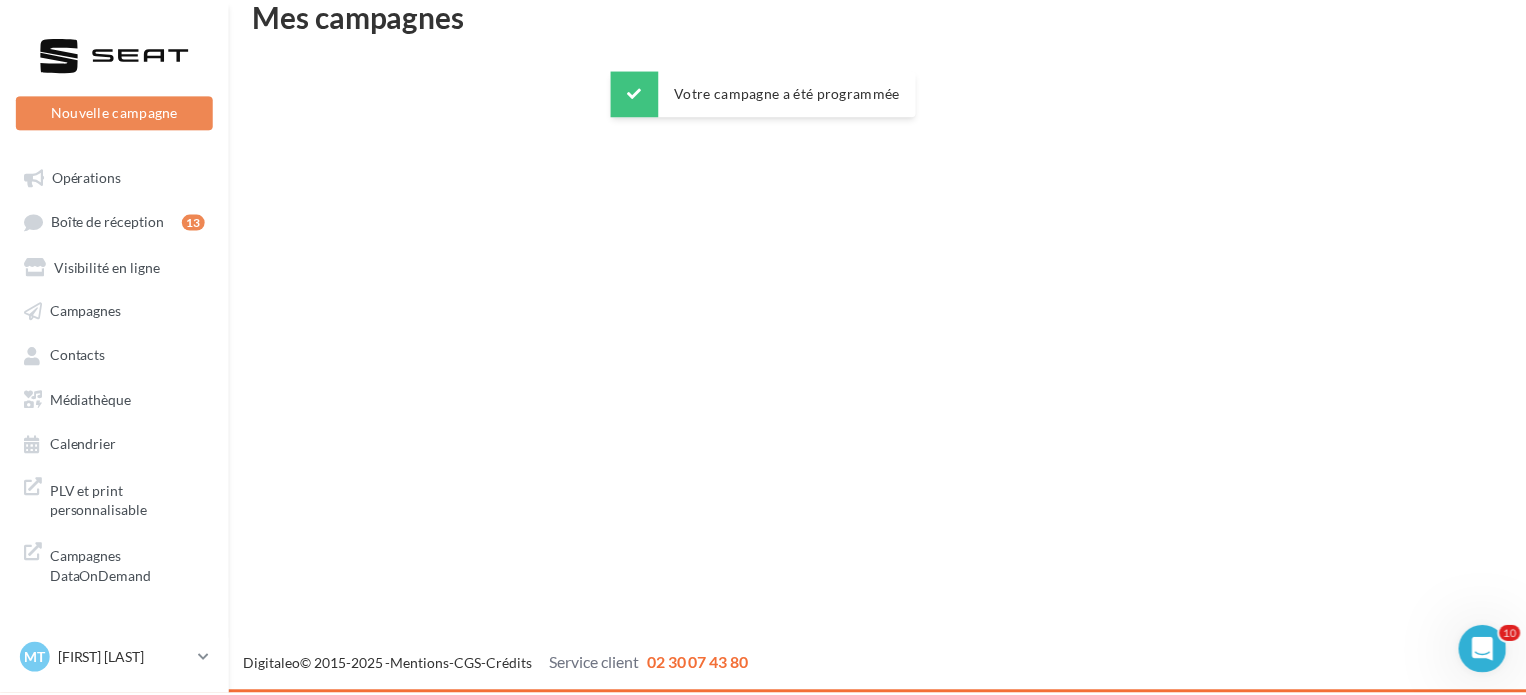 scroll, scrollTop: 32, scrollLeft: 0, axis: vertical 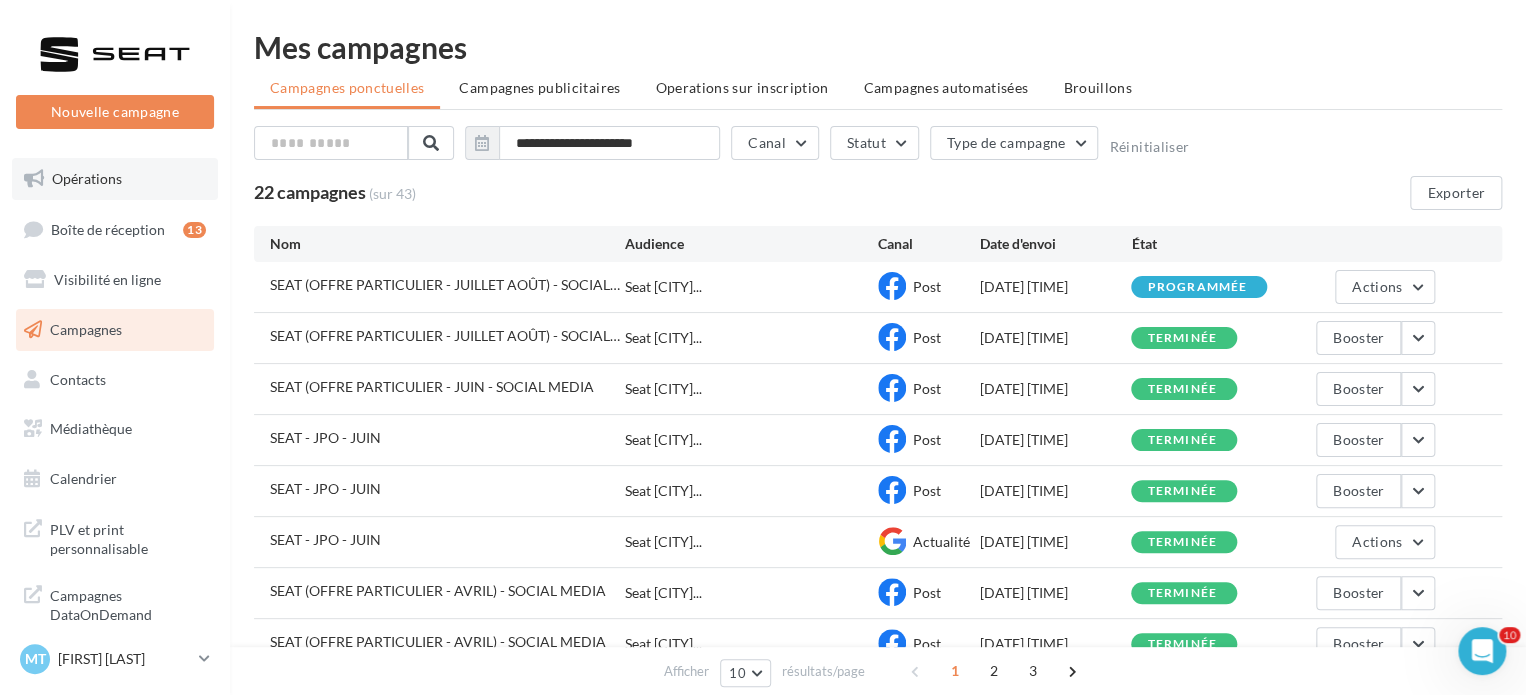 click on "Opérations" at bounding box center [115, 179] 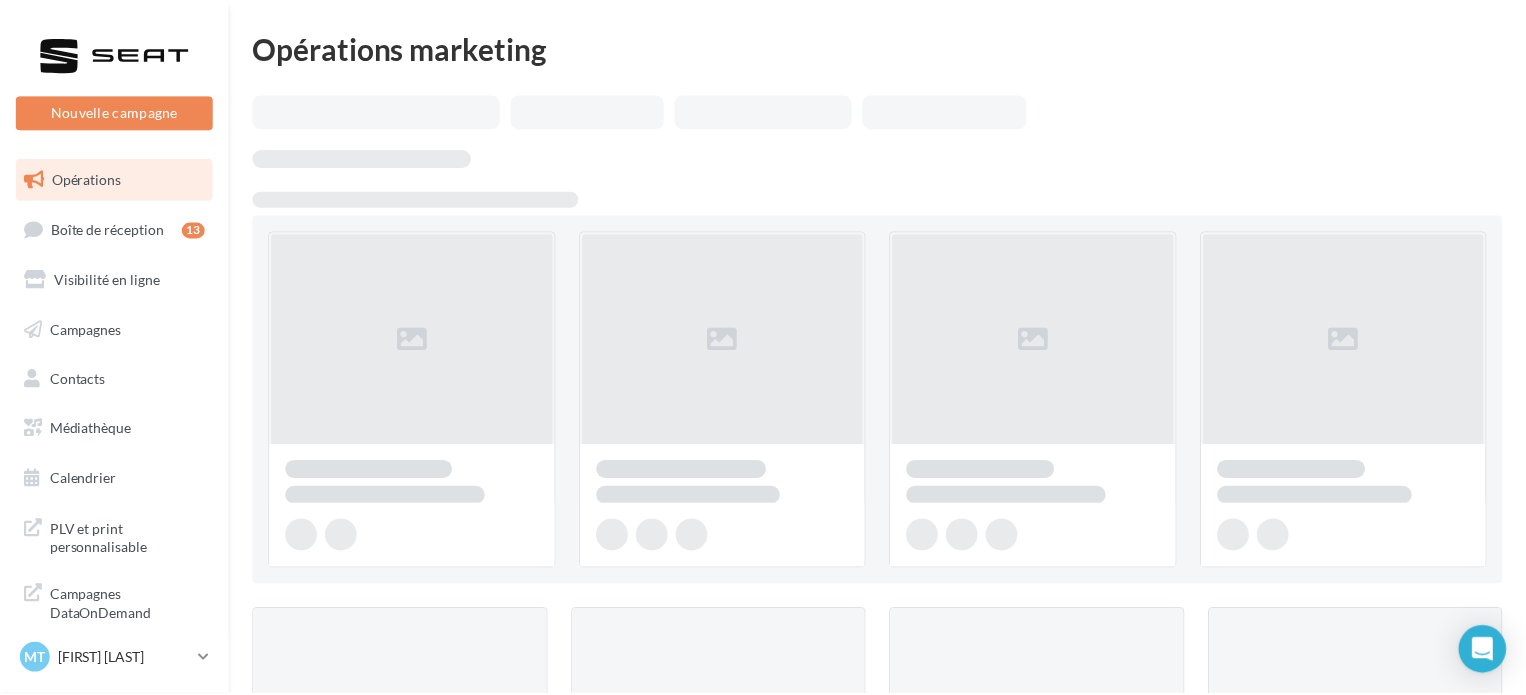 scroll, scrollTop: 0, scrollLeft: 0, axis: both 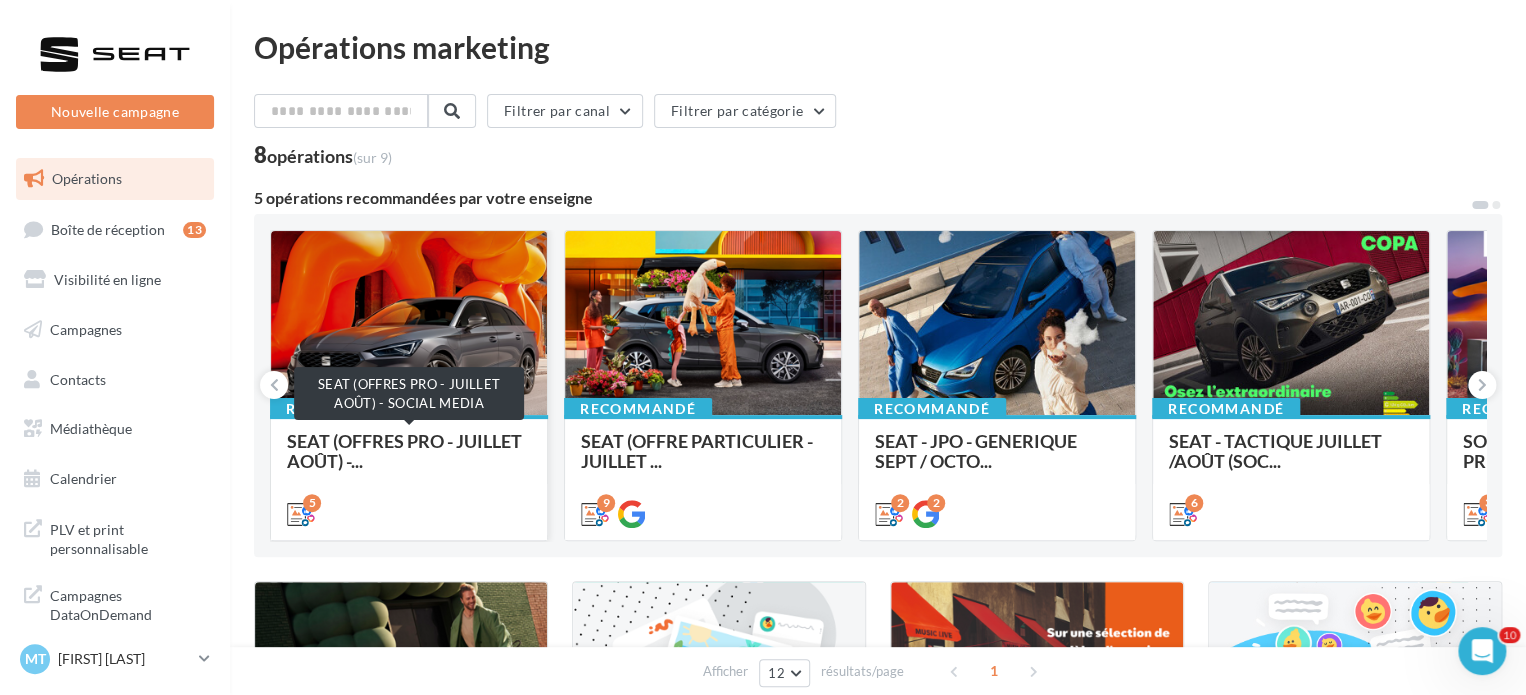 click on "SEAT (OFFRES PRO - JUILLET AOÛT) -..." at bounding box center (404, 451) 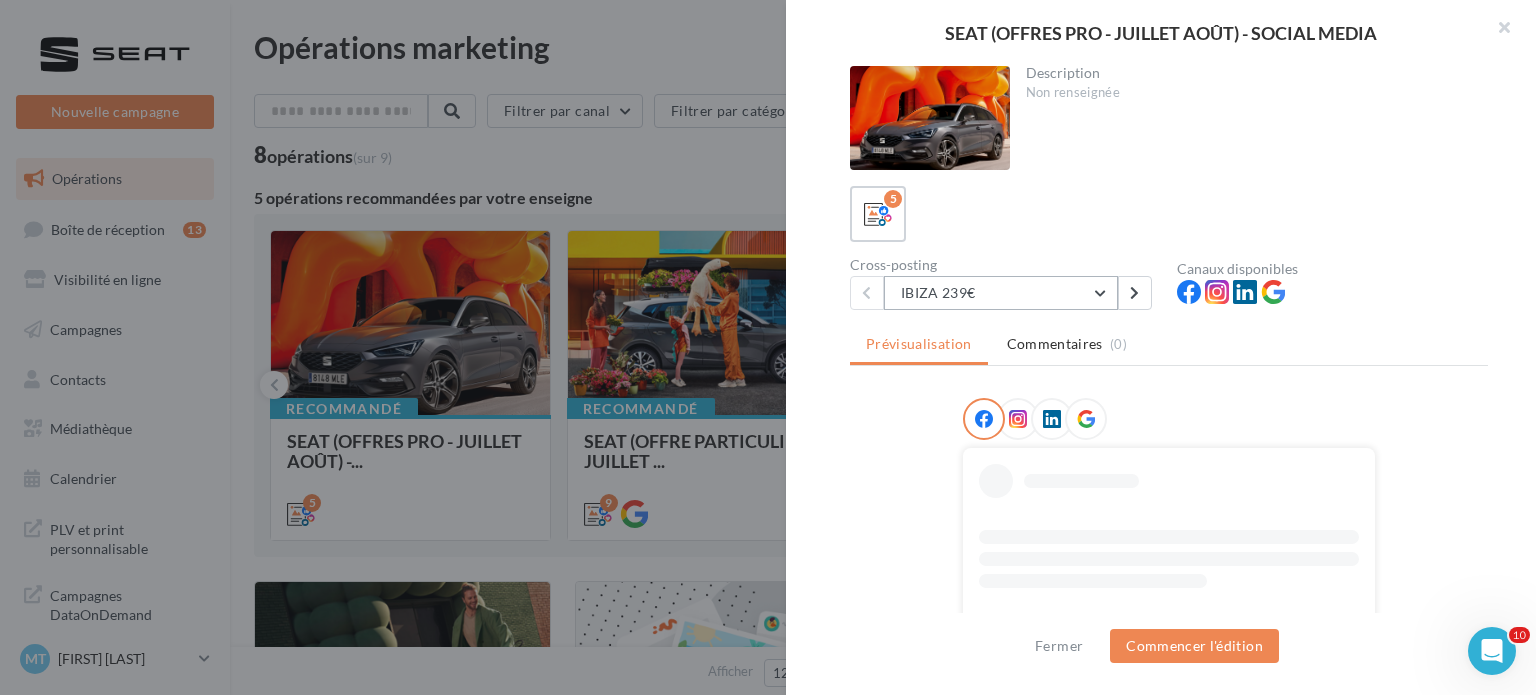 click on "IBIZA 239€" at bounding box center (1001, 293) 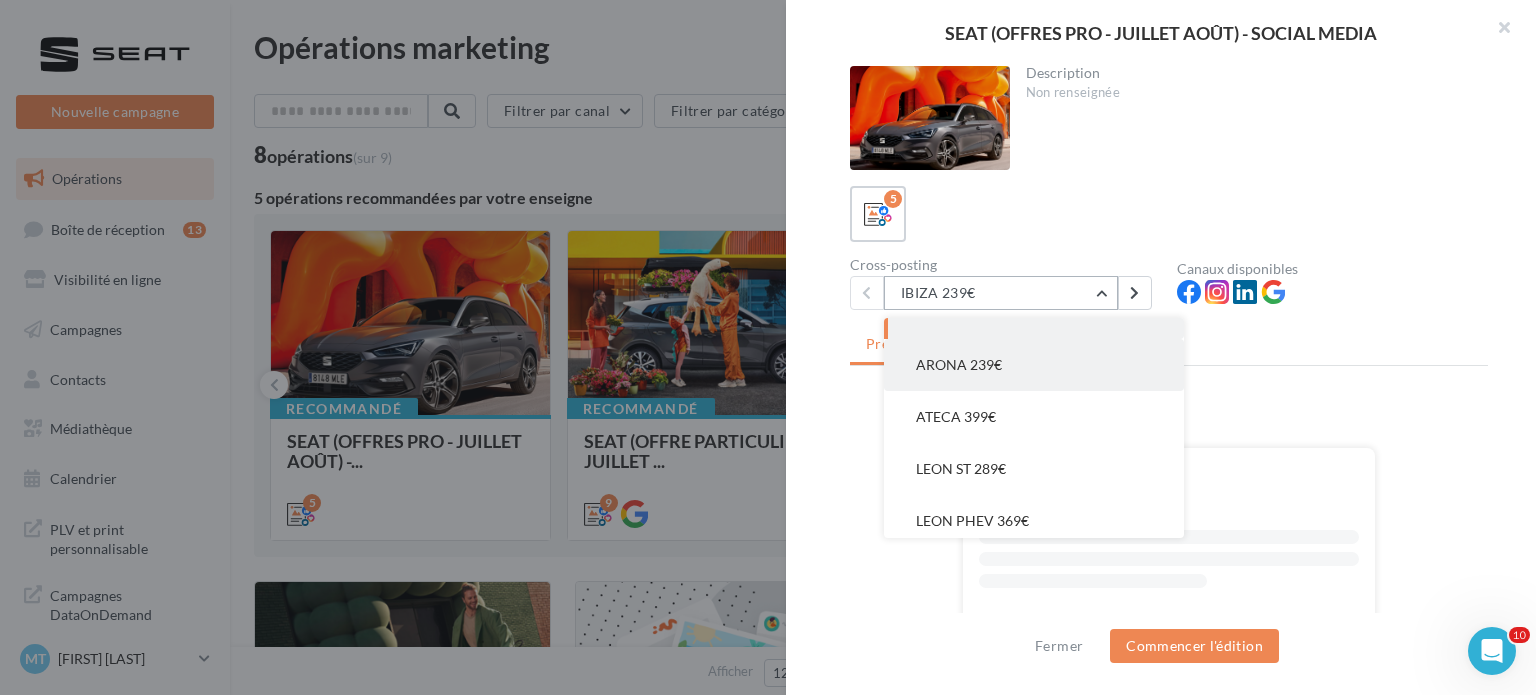 scroll, scrollTop: 40, scrollLeft: 0, axis: vertical 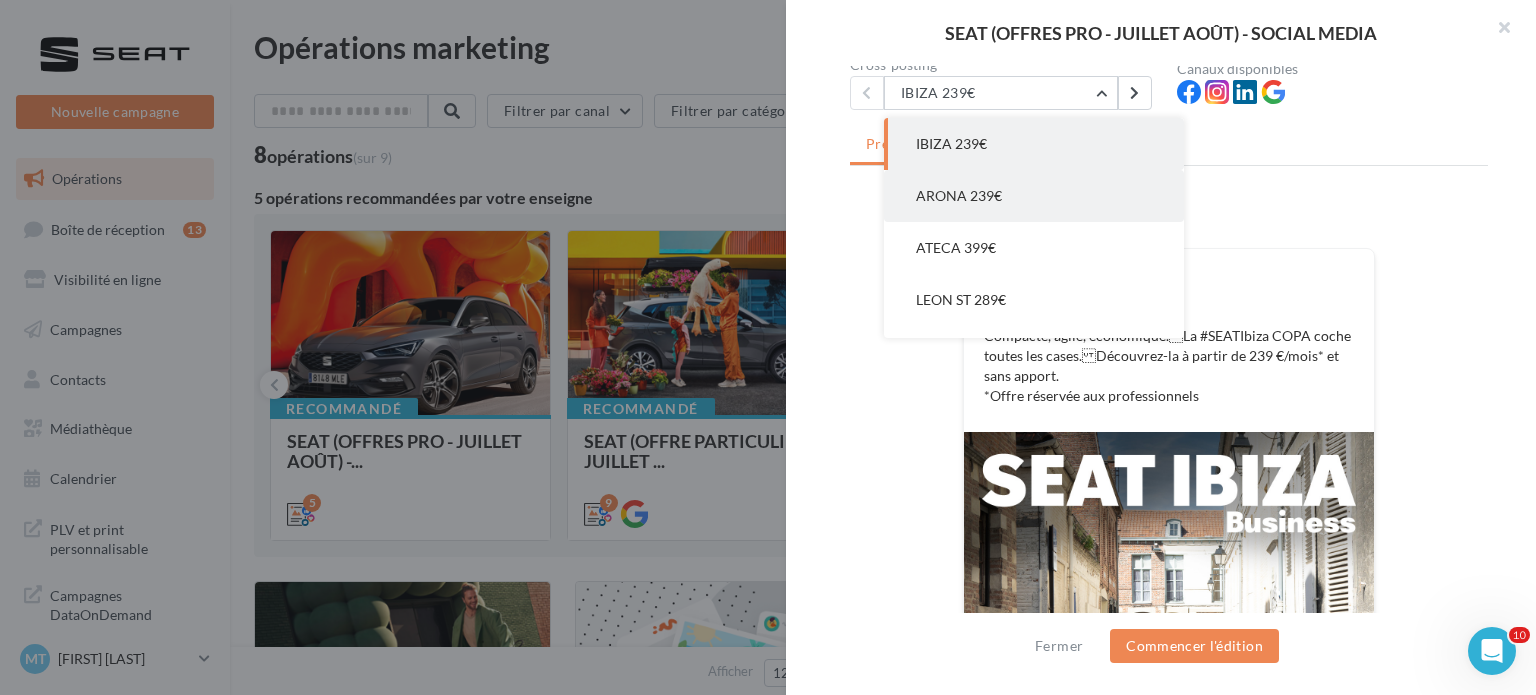 click on "ARONA 239€" at bounding box center [959, 195] 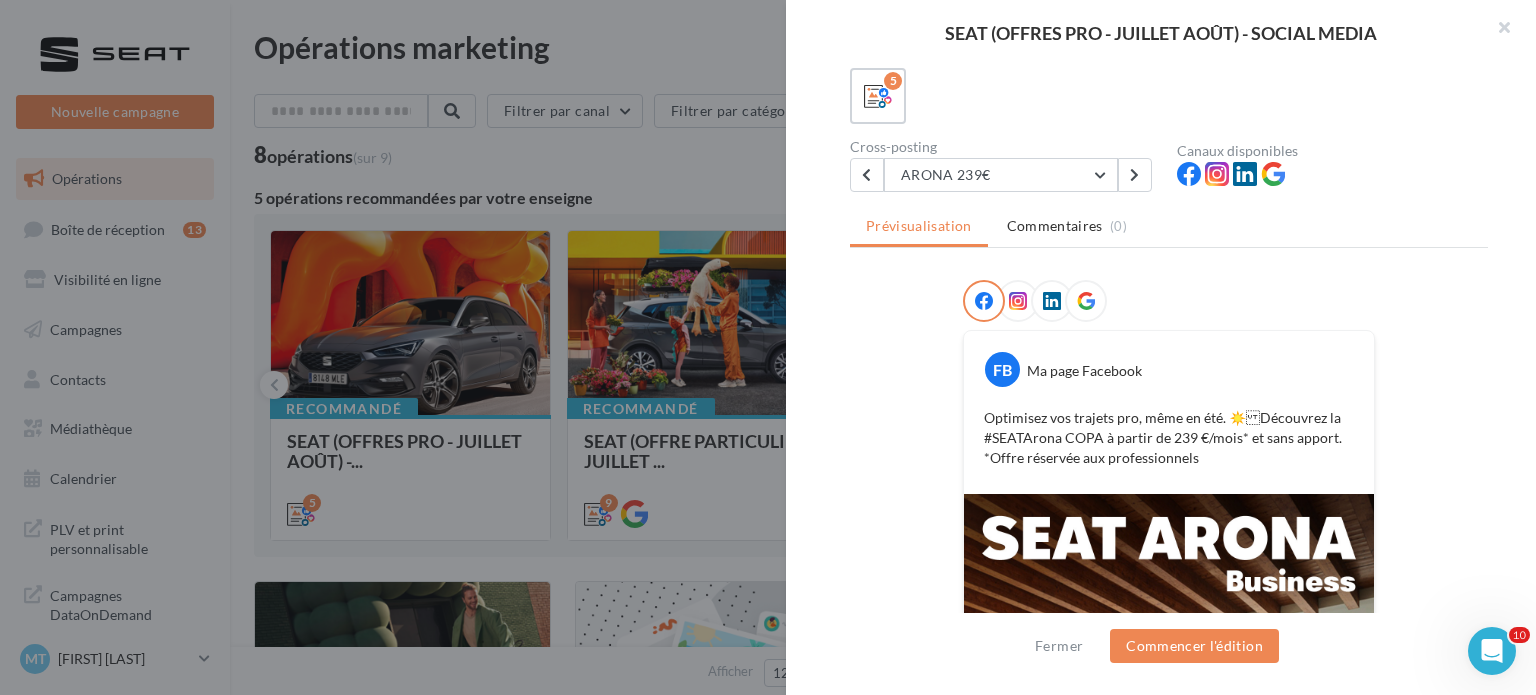 scroll, scrollTop: 117, scrollLeft: 0, axis: vertical 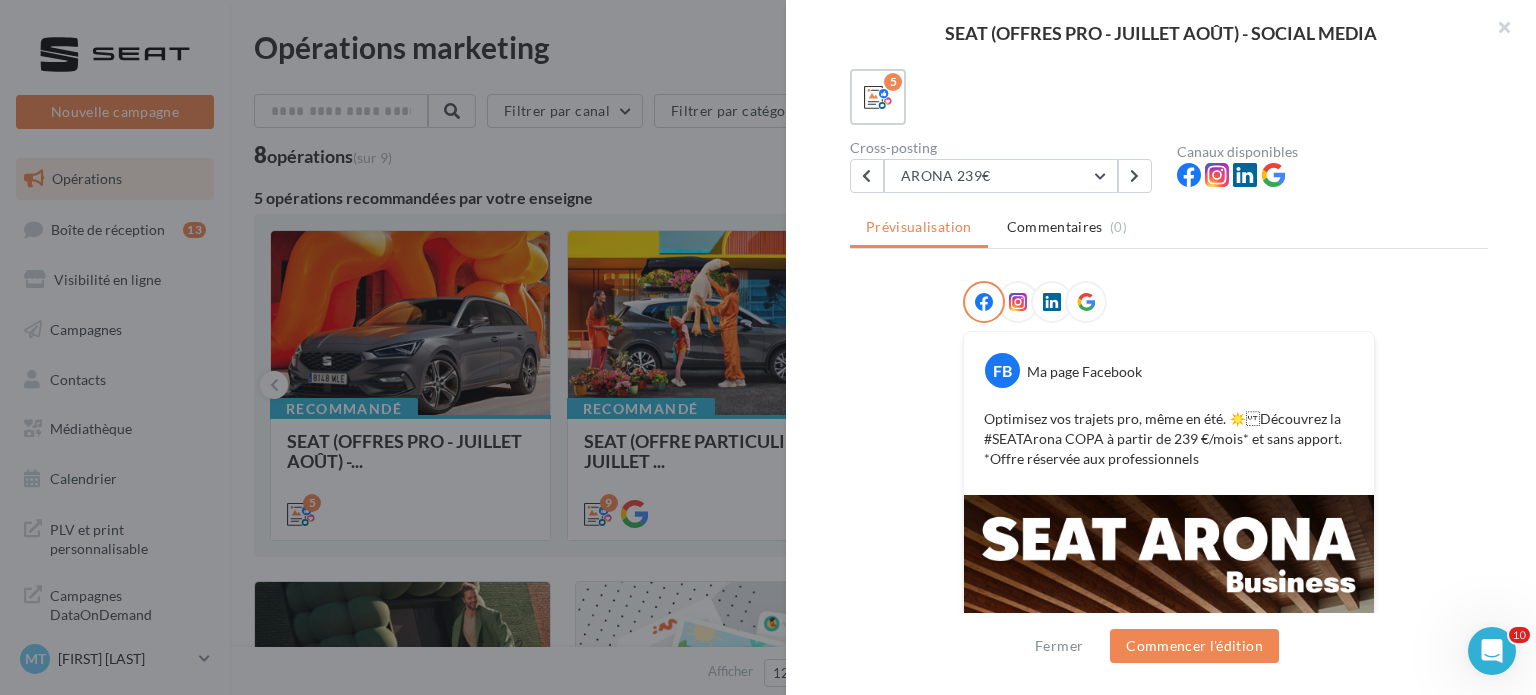 click on "Description
Non renseignée
5
Cross-posting
ARONA 239€
IBIZA 239€     ARONA 239€     ATECA 399€     LEON ST 289€     LEON PHEV 369€
Canaux disponibles
Prévisualisation
Commentaires
(0)
FB
Ma page Facebook
Optimisez vos trajets pro, même en été. ☀️Découvrez la #SEATArona COPA à partir de 239 €/mois* et sans apport.  *Offre réservée aux professionnels
La prévisualisation est non-contractuelle" at bounding box center [1169, 348] 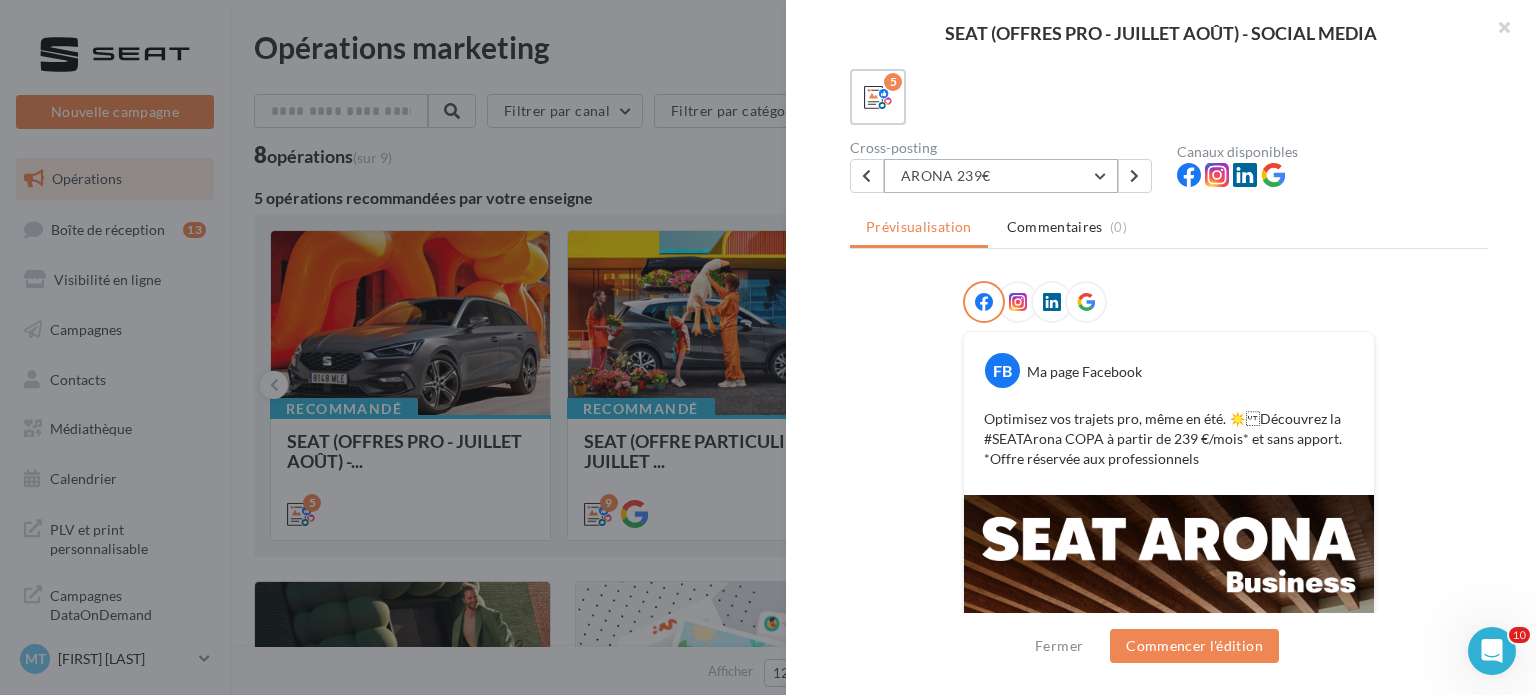 click on "ARONA 239€" at bounding box center (1001, 176) 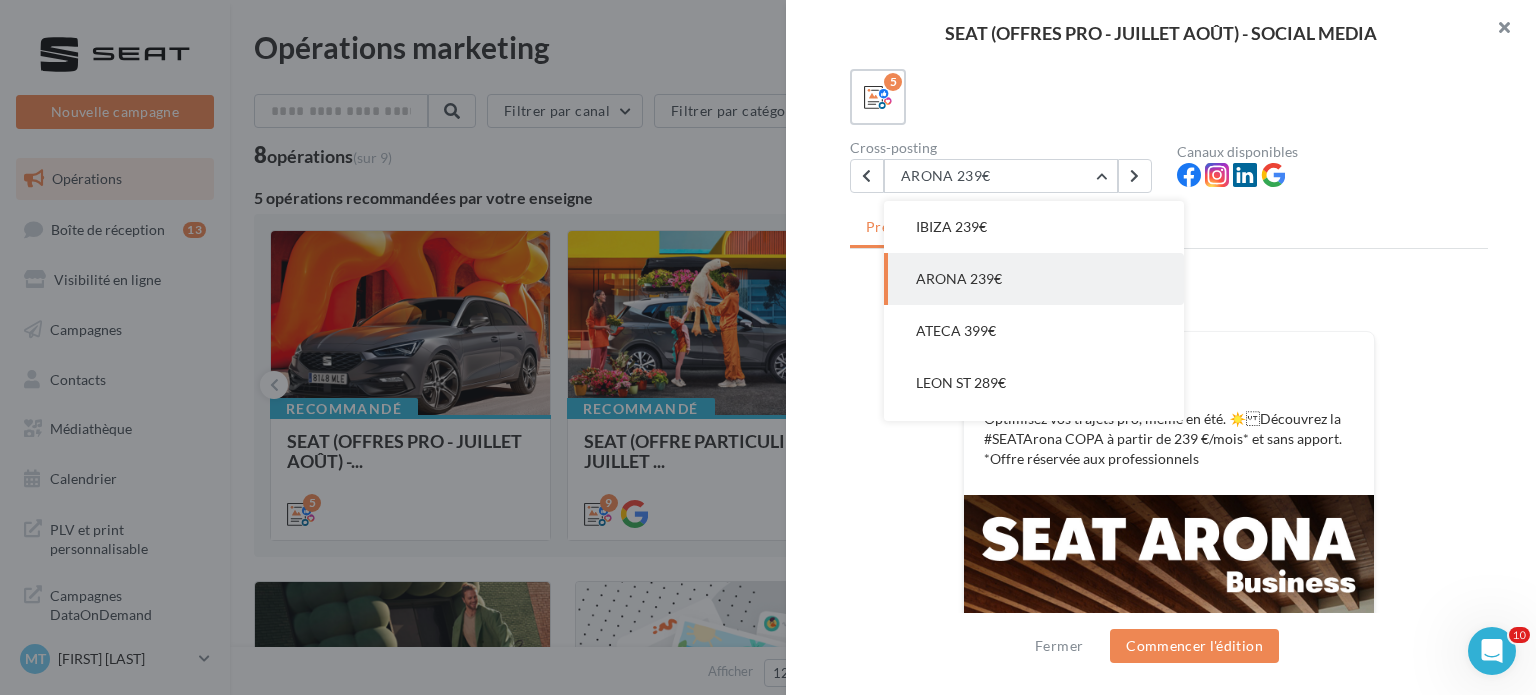 click at bounding box center [1496, 30] 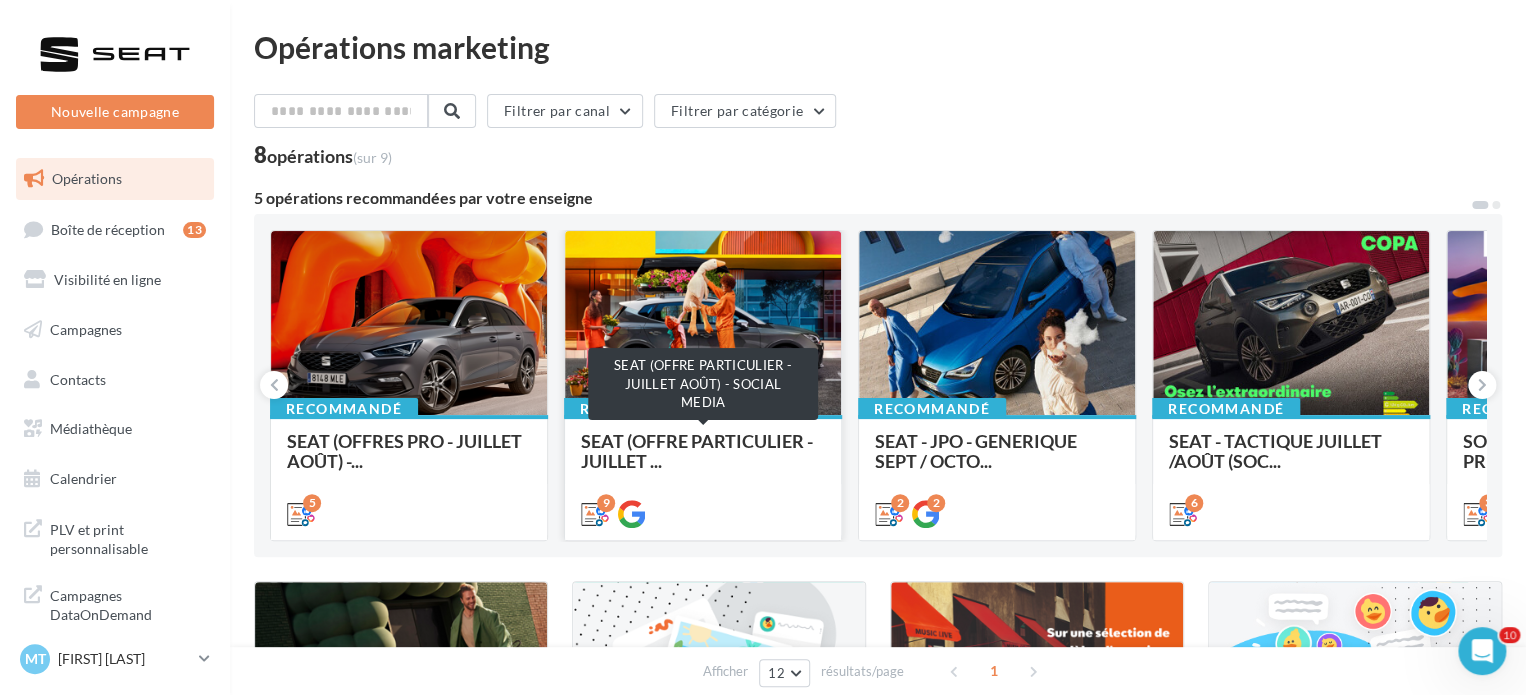 click on "SEAT (OFFRE PARTICULIER - JUILLET ..." at bounding box center [697, 451] 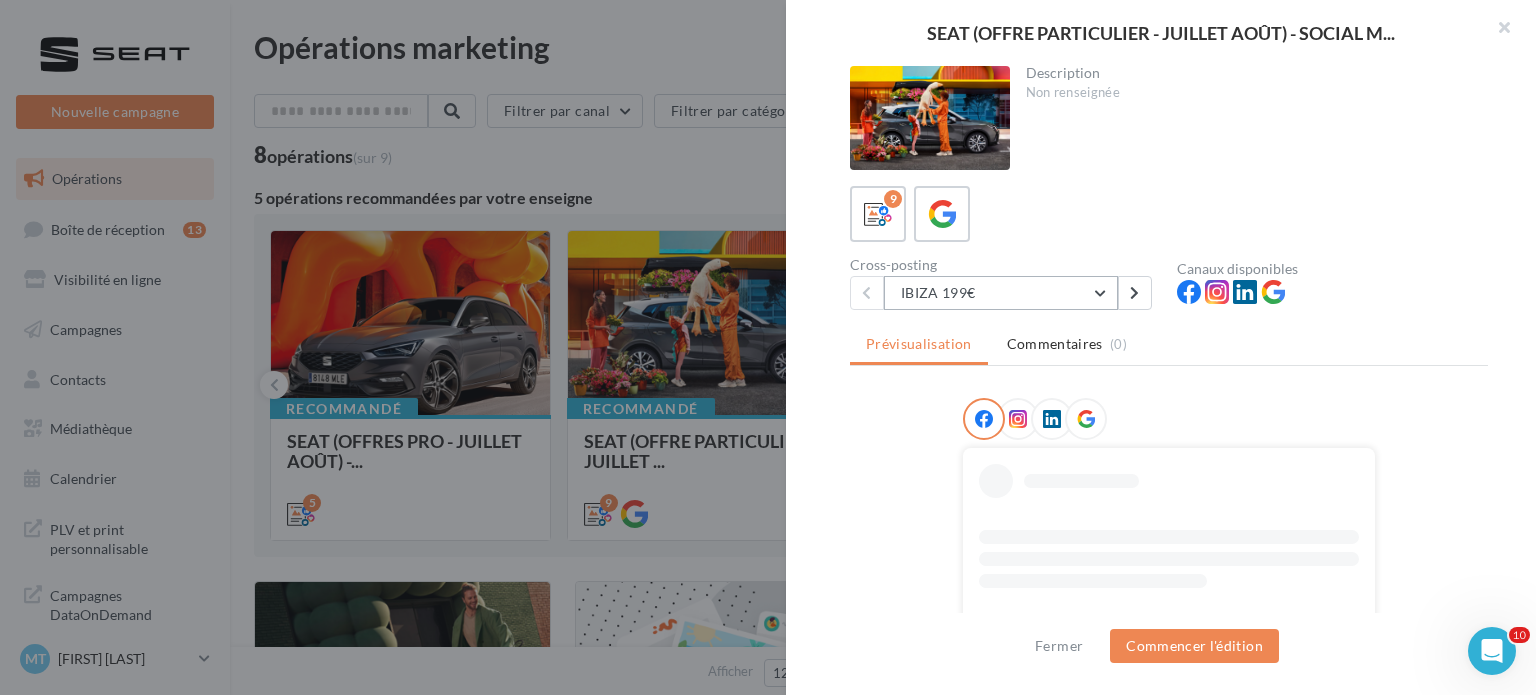 click on "IBIZA 199€" at bounding box center [1001, 293] 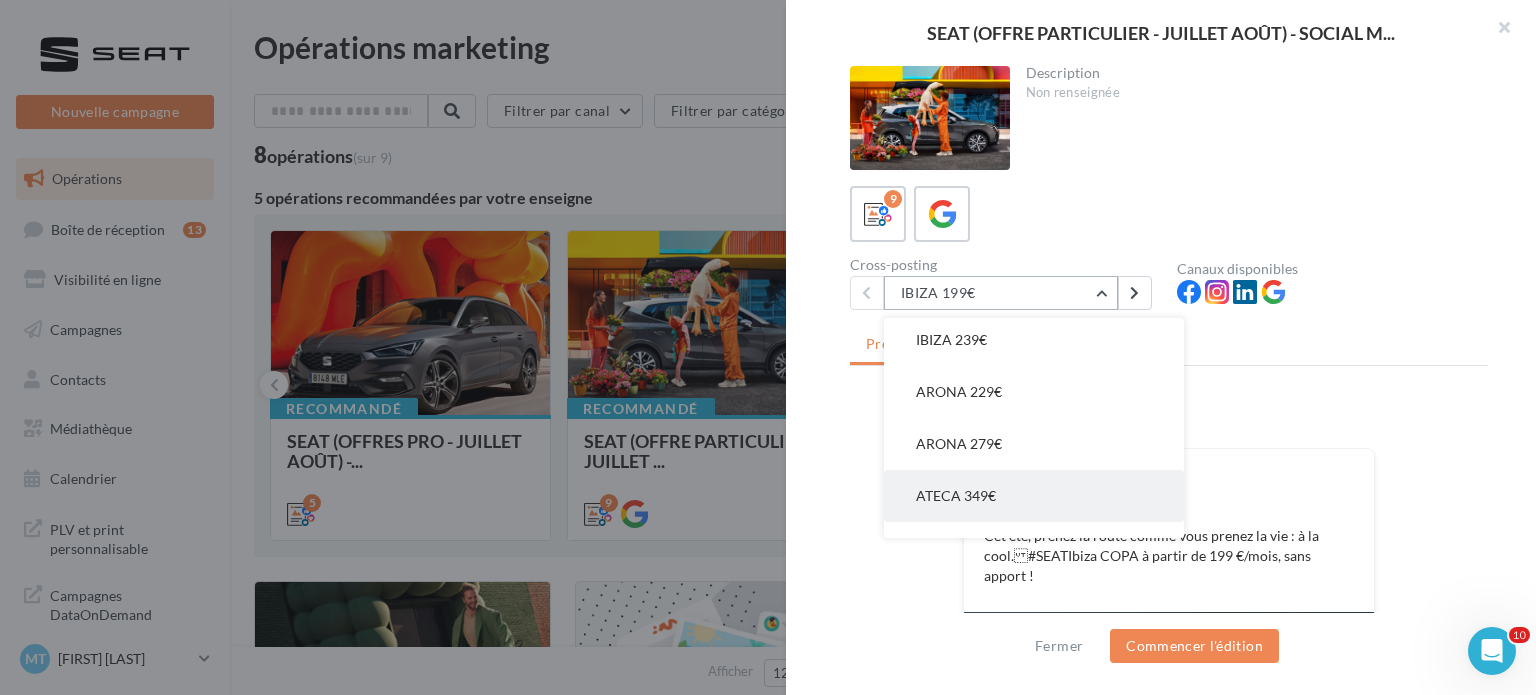 scroll, scrollTop: 100, scrollLeft: 0, axis: vertical 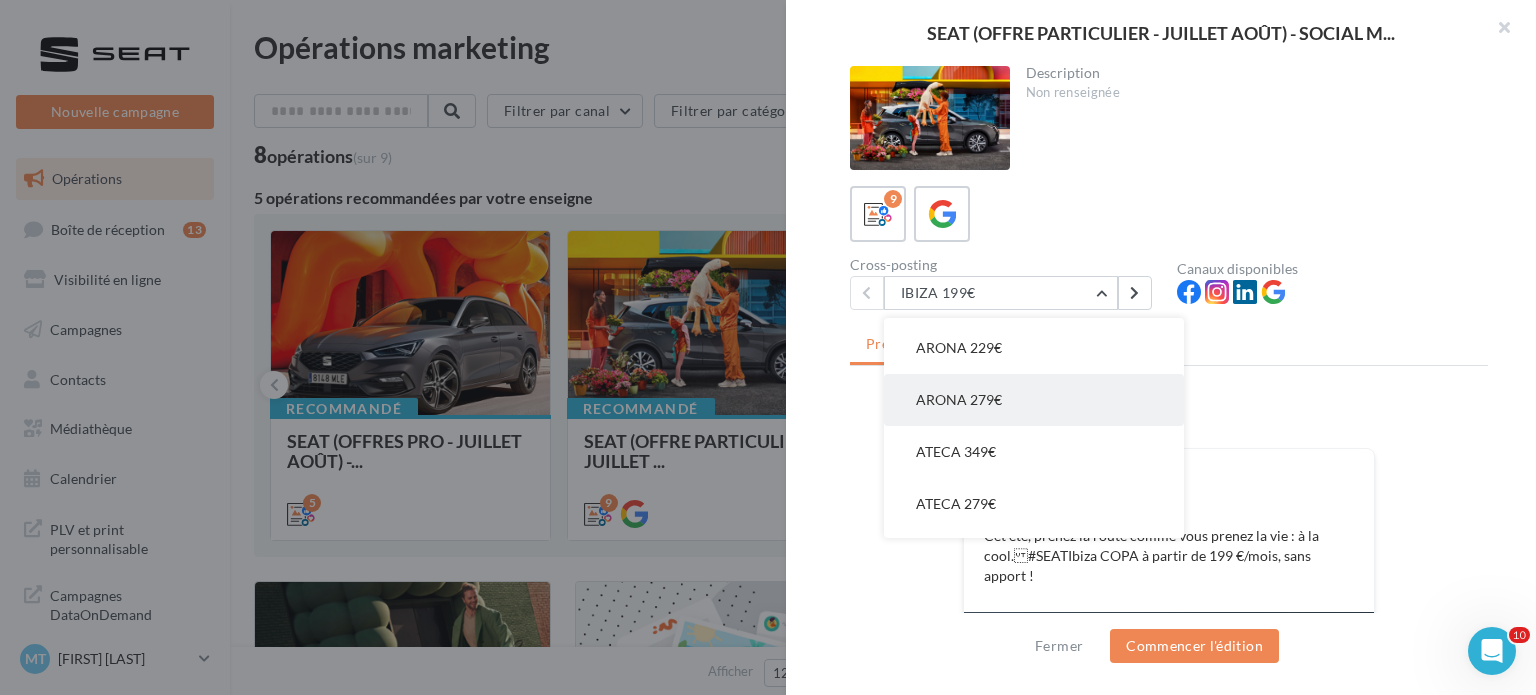 click on "ARONA 279€" at bounding box center [1034, 400] 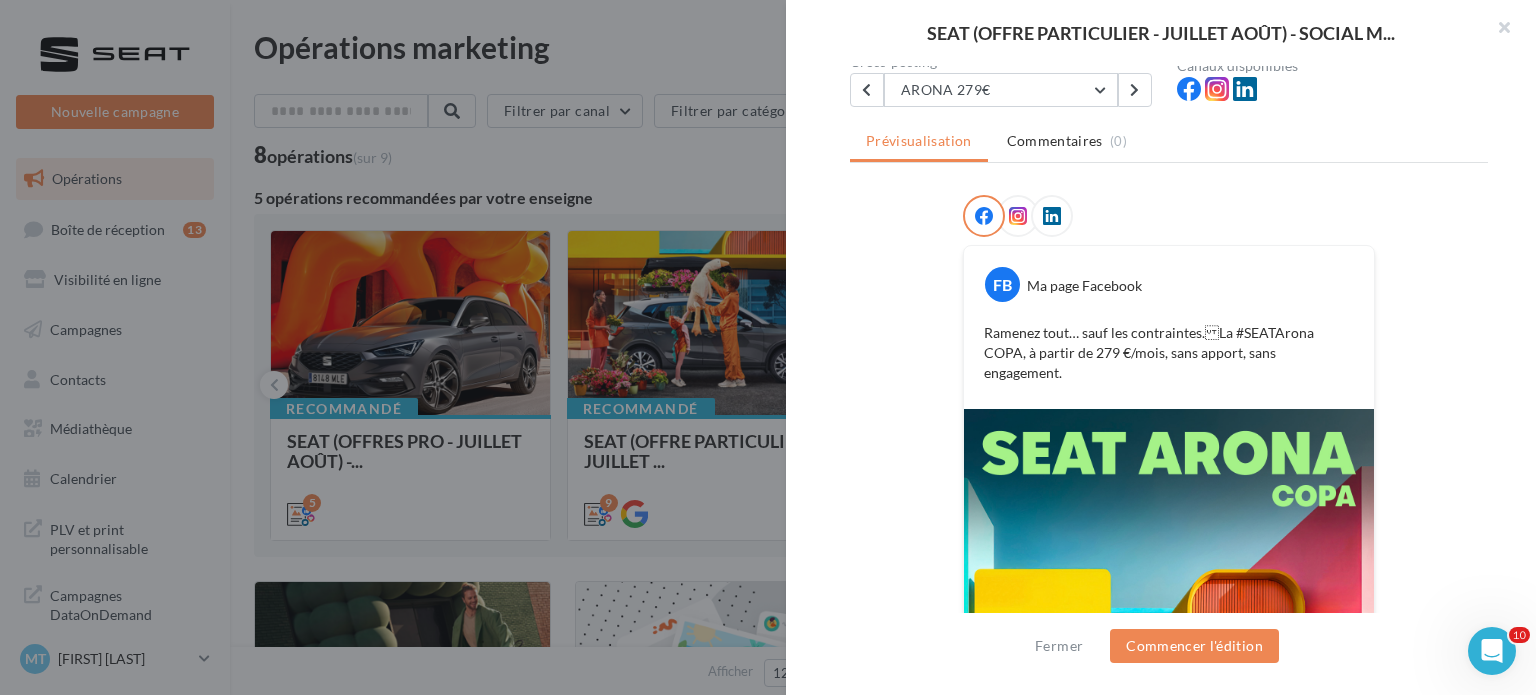scroll, scrollTop: 497, scrollLeft: 0, axis: vertical 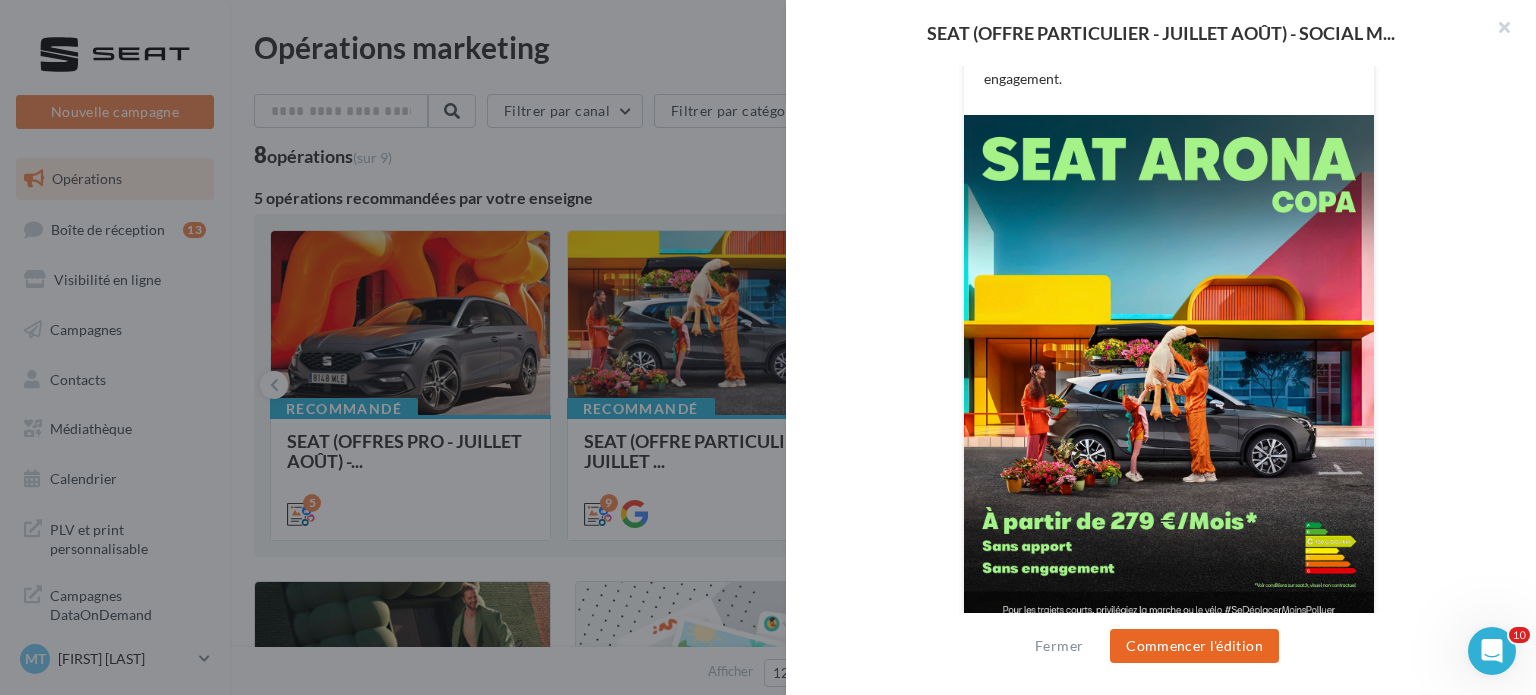 click on "Commencer l'édition" at bounding box center [1194, 646] 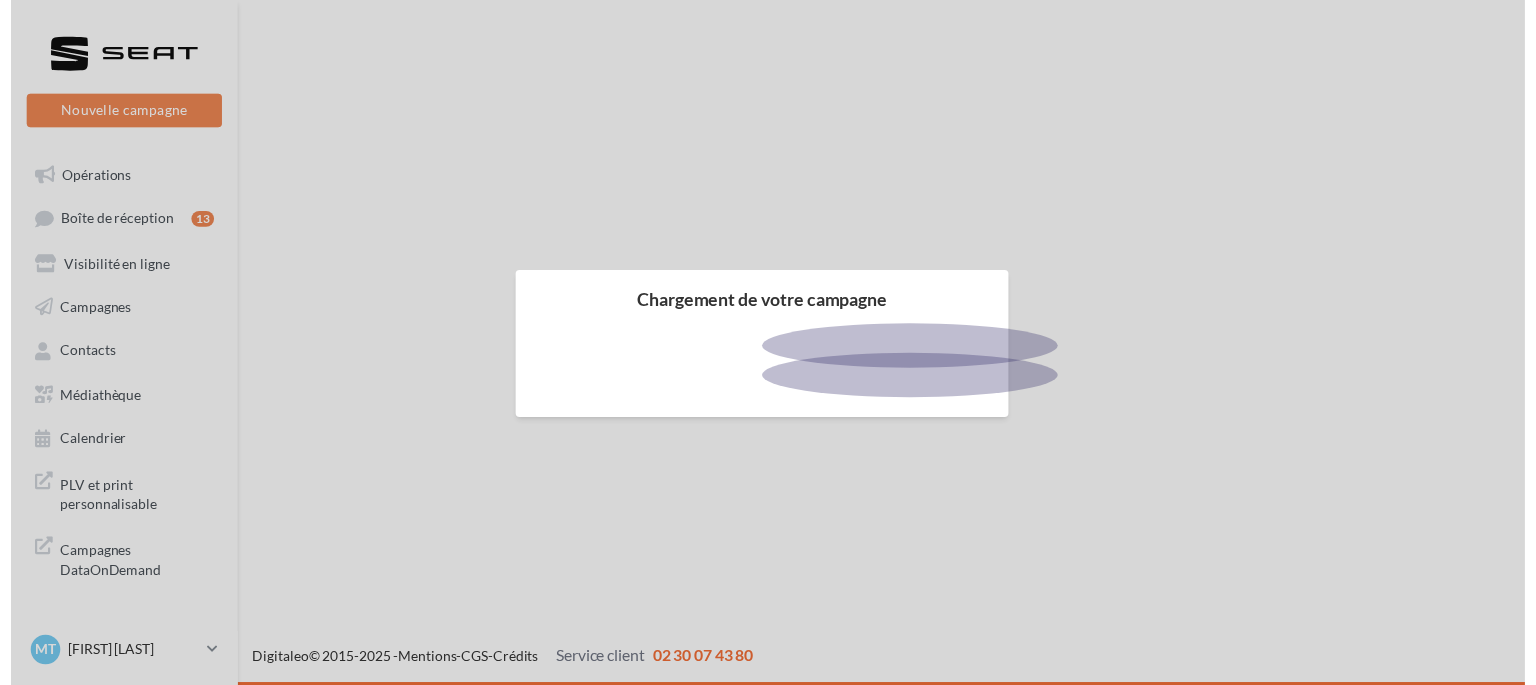 scroll, scrollTop: 0, scrollLeft: 0, axis: both 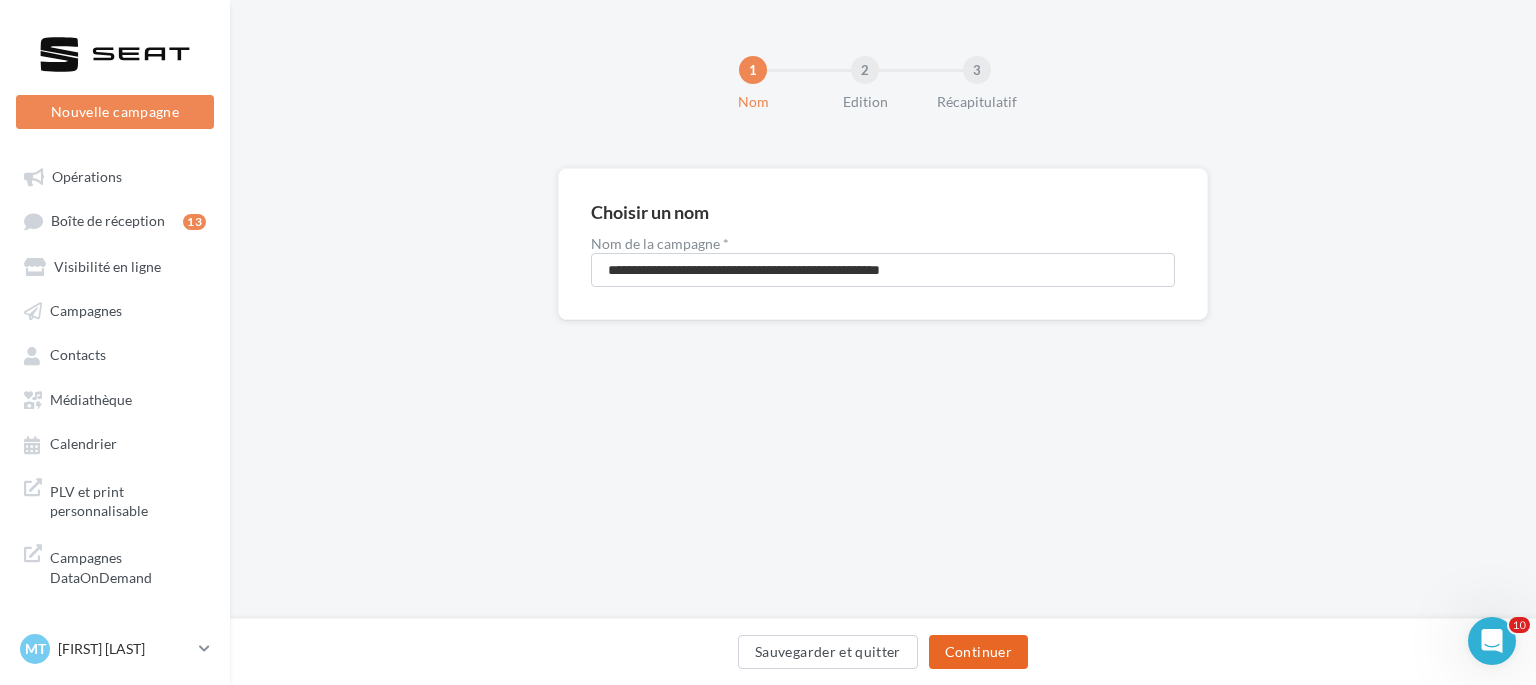 click on "Continuer" at bounding box center [978, 652] 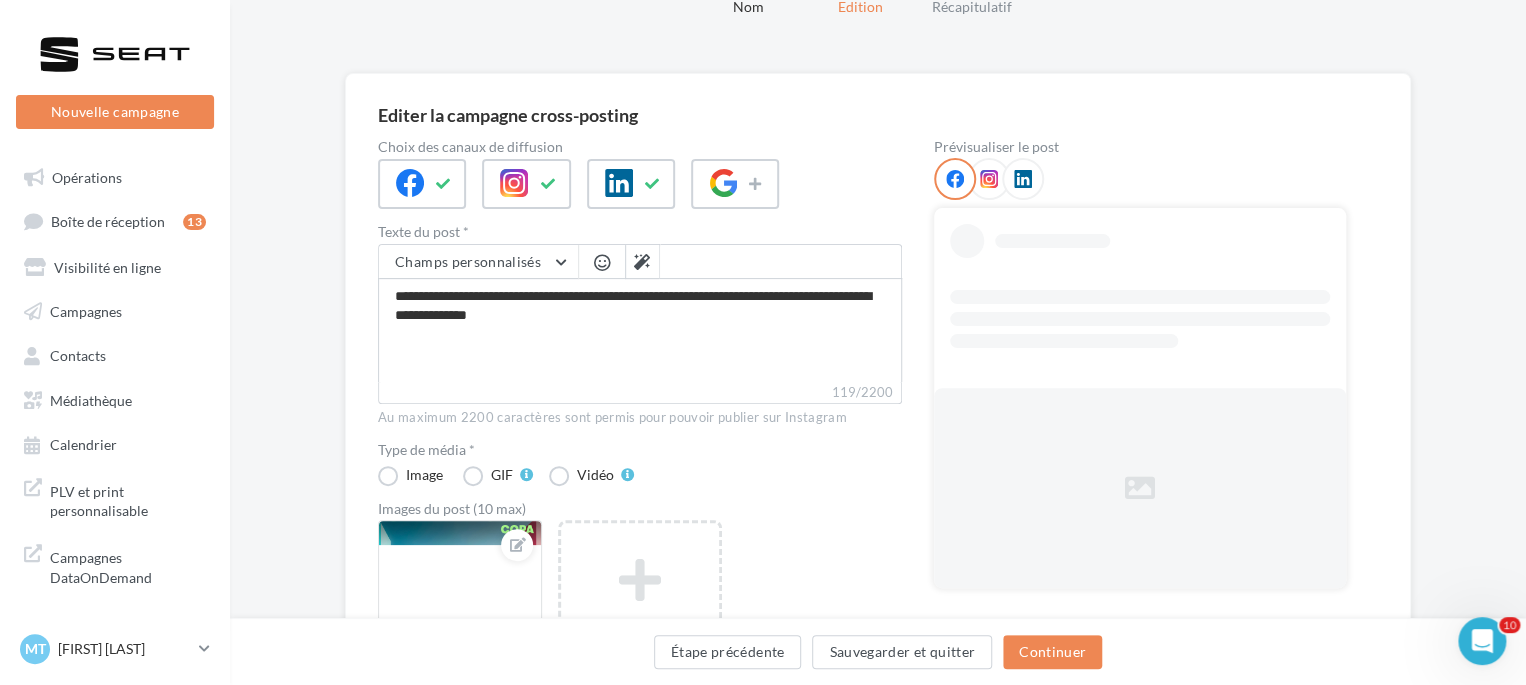 scroll, scrollTop: 100, scrollLeft: 0, axis: vertical 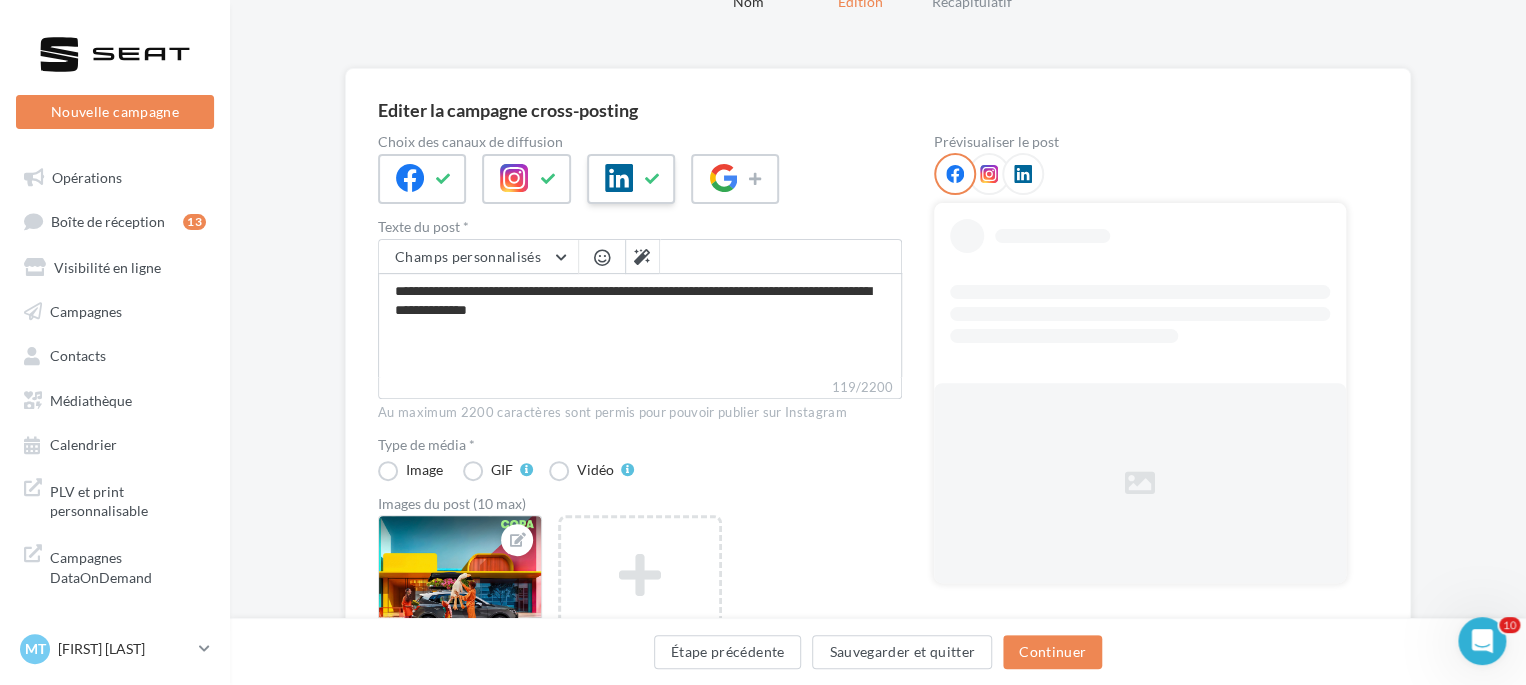 drag, startPoint x: 554, startPoint y: 176, endPoint x: 628, endPoint y: 173, distance: 74.06078 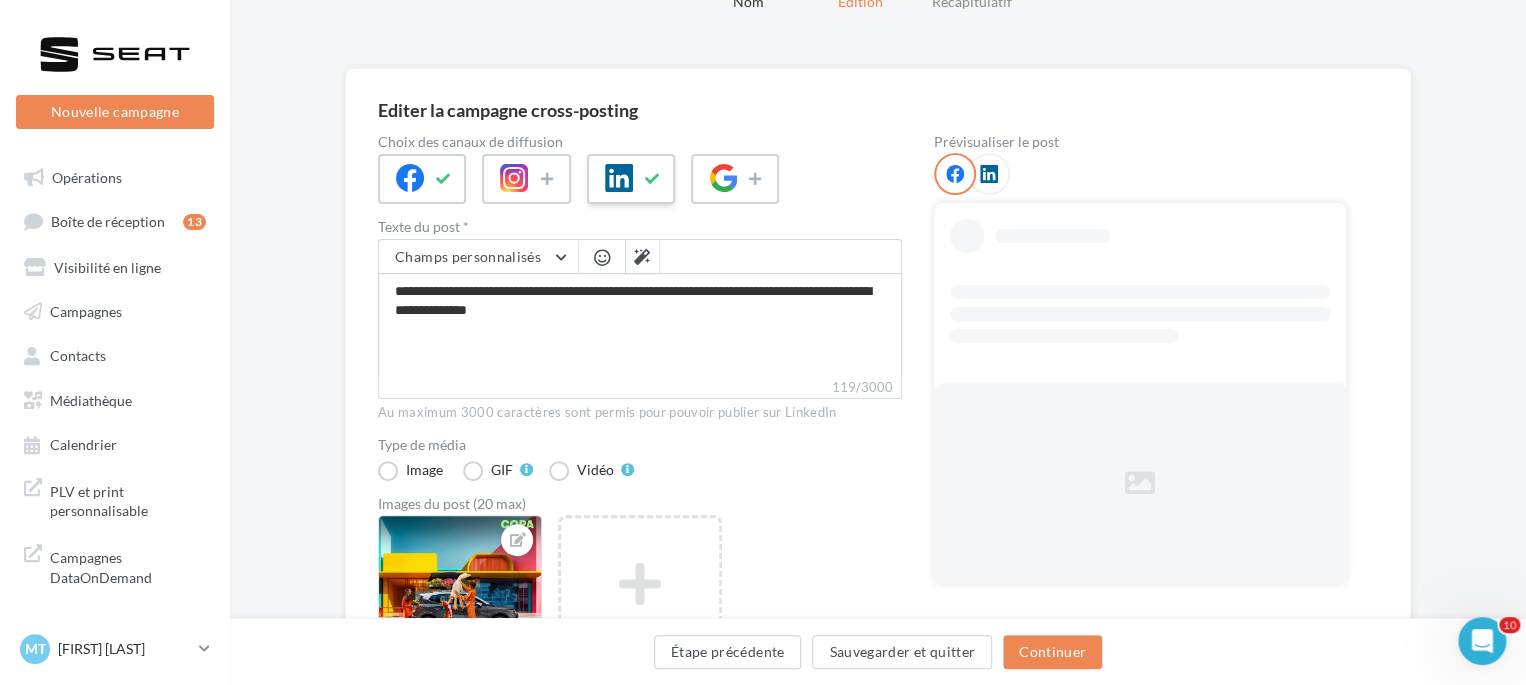 click at bounding box center [653, 179] 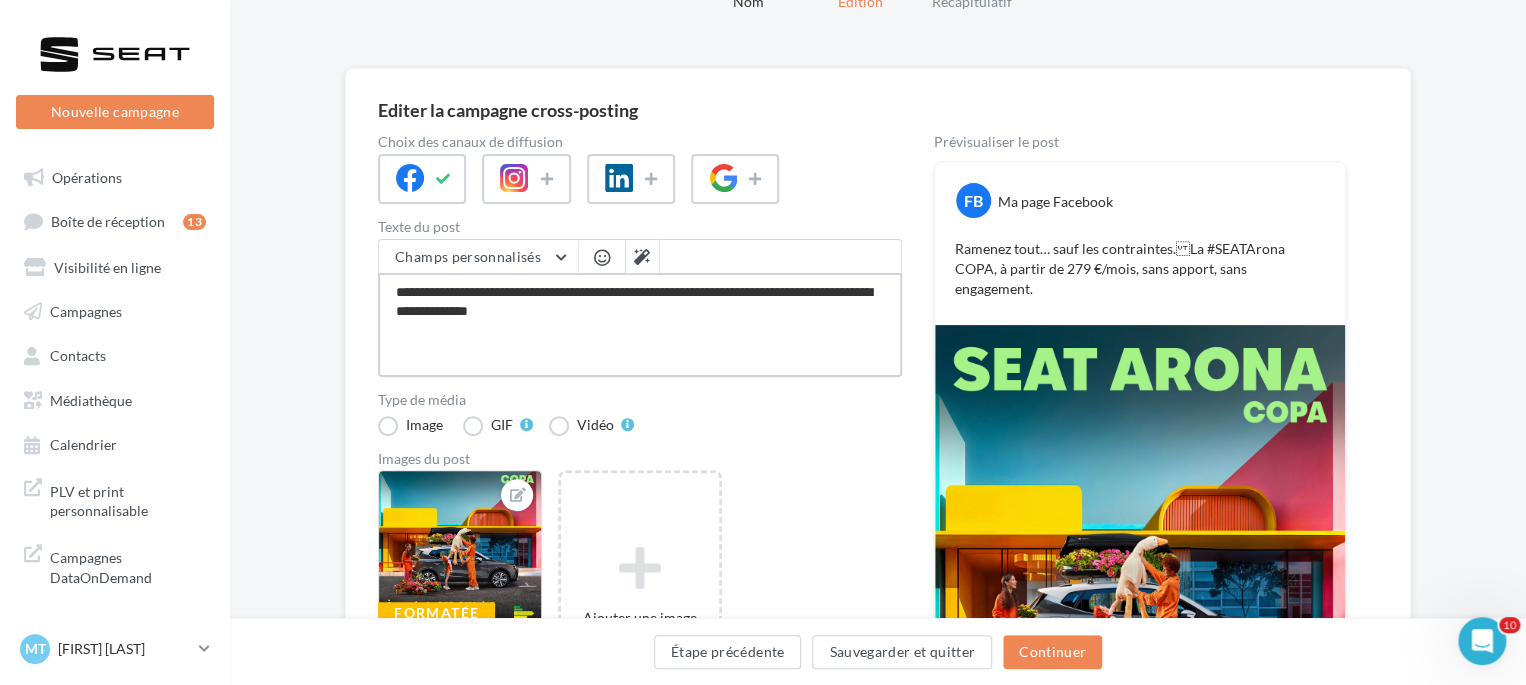 click on "**********" at bounding box center [640, 325] 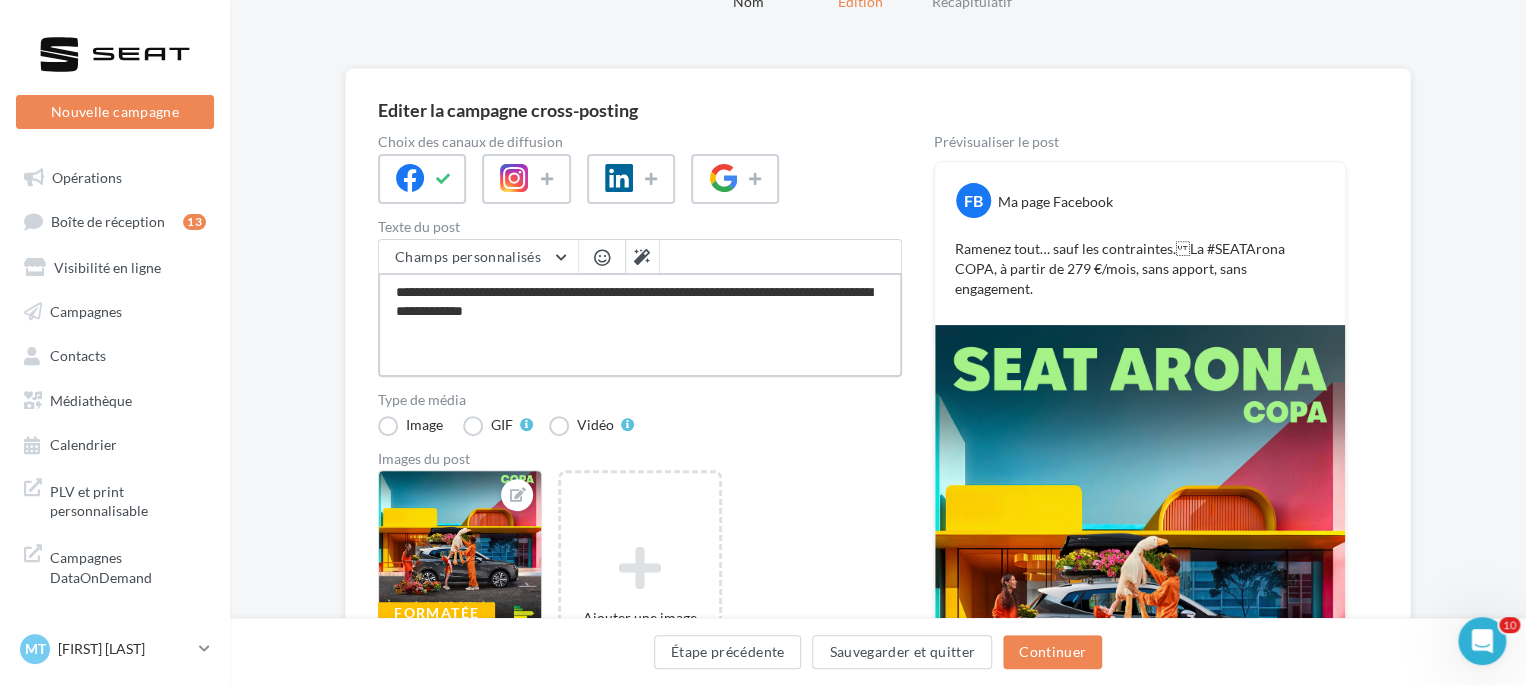 type on "**********" 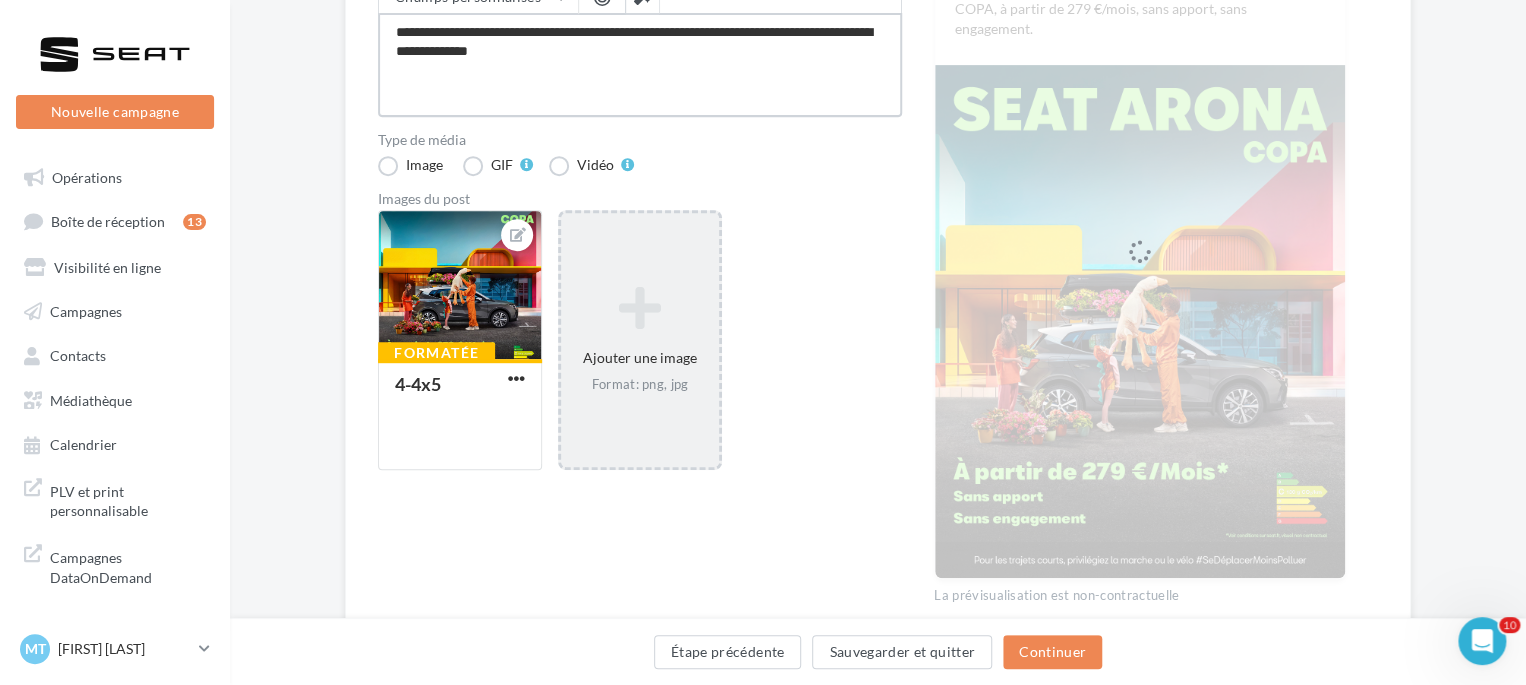 scroll, scrollTop: 426, scrollLeft: 0, axis: vertical 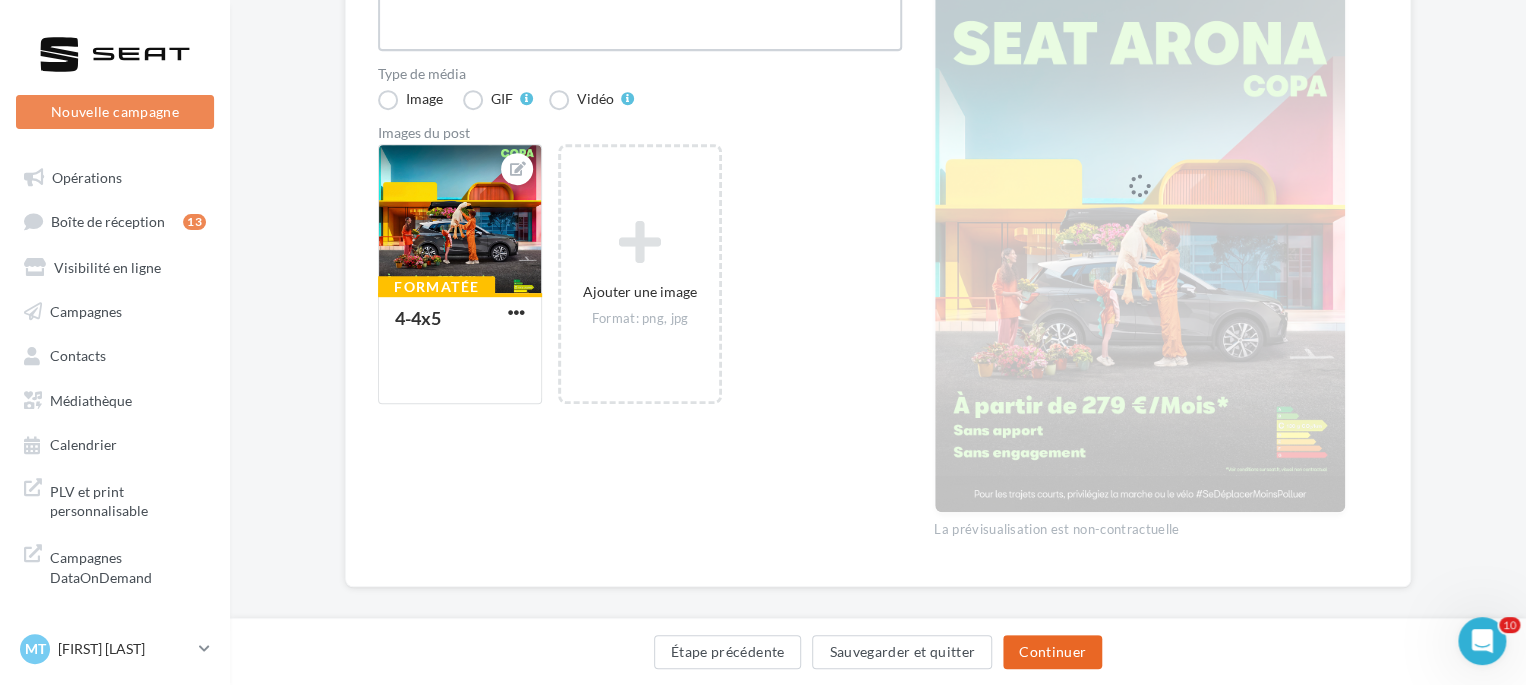 type on "**********" 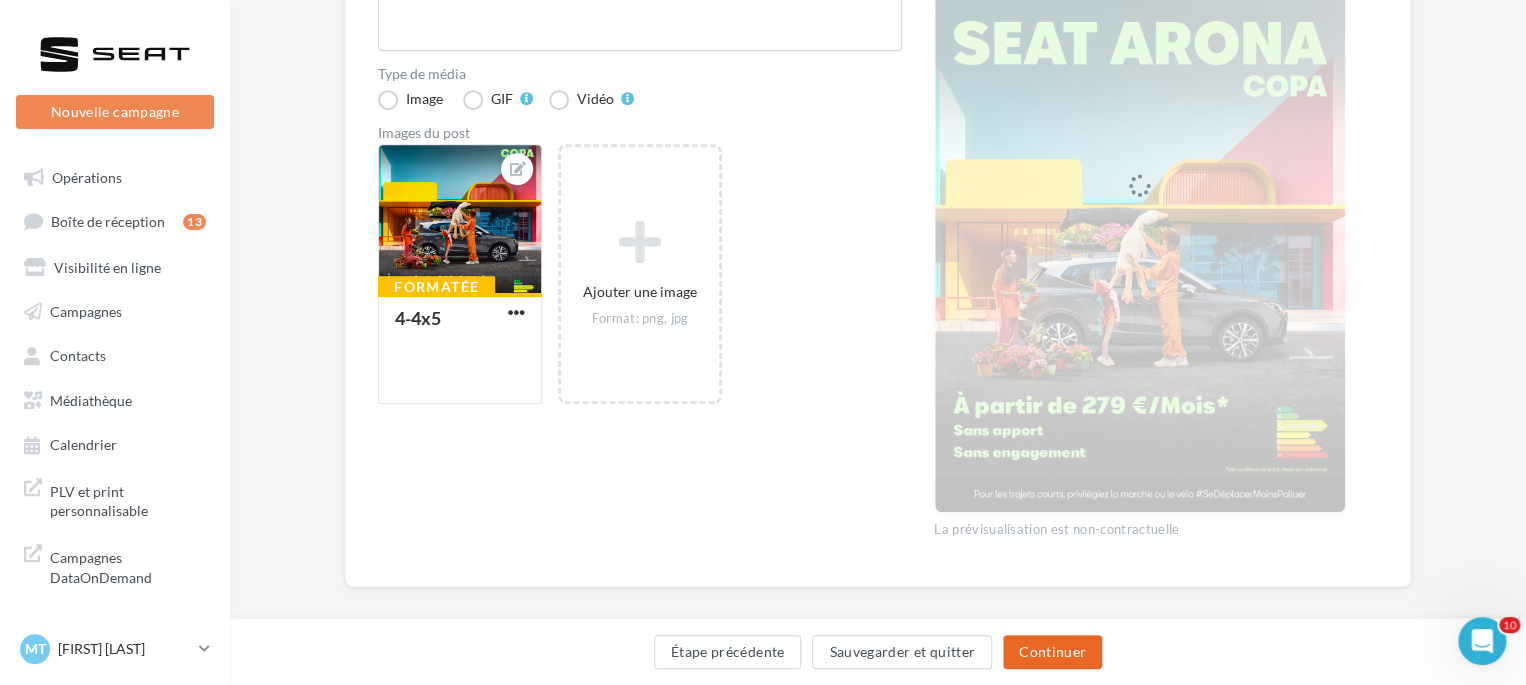click on "Continuer" at bounding box center (1052, 652) 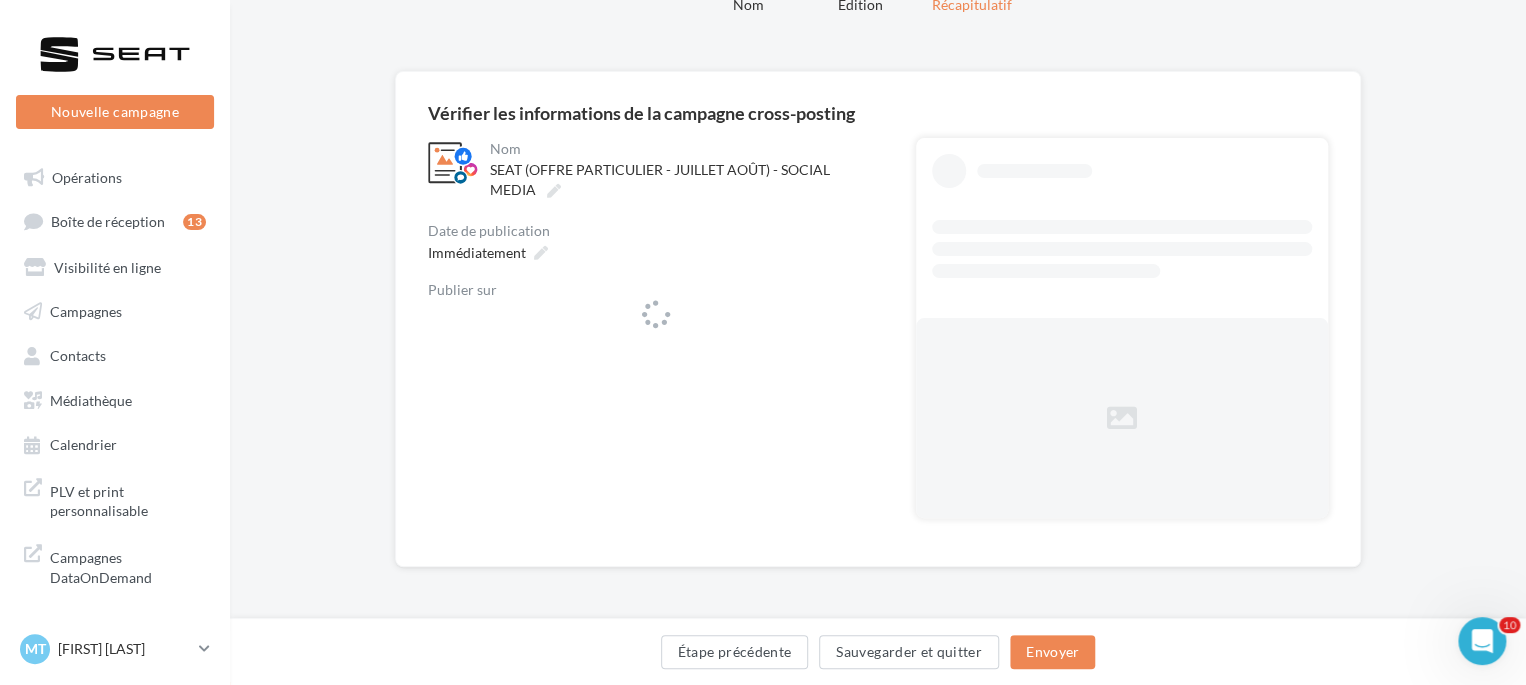 scroll, scrollTop: 96, scrollLeft: 0, axis: vertical 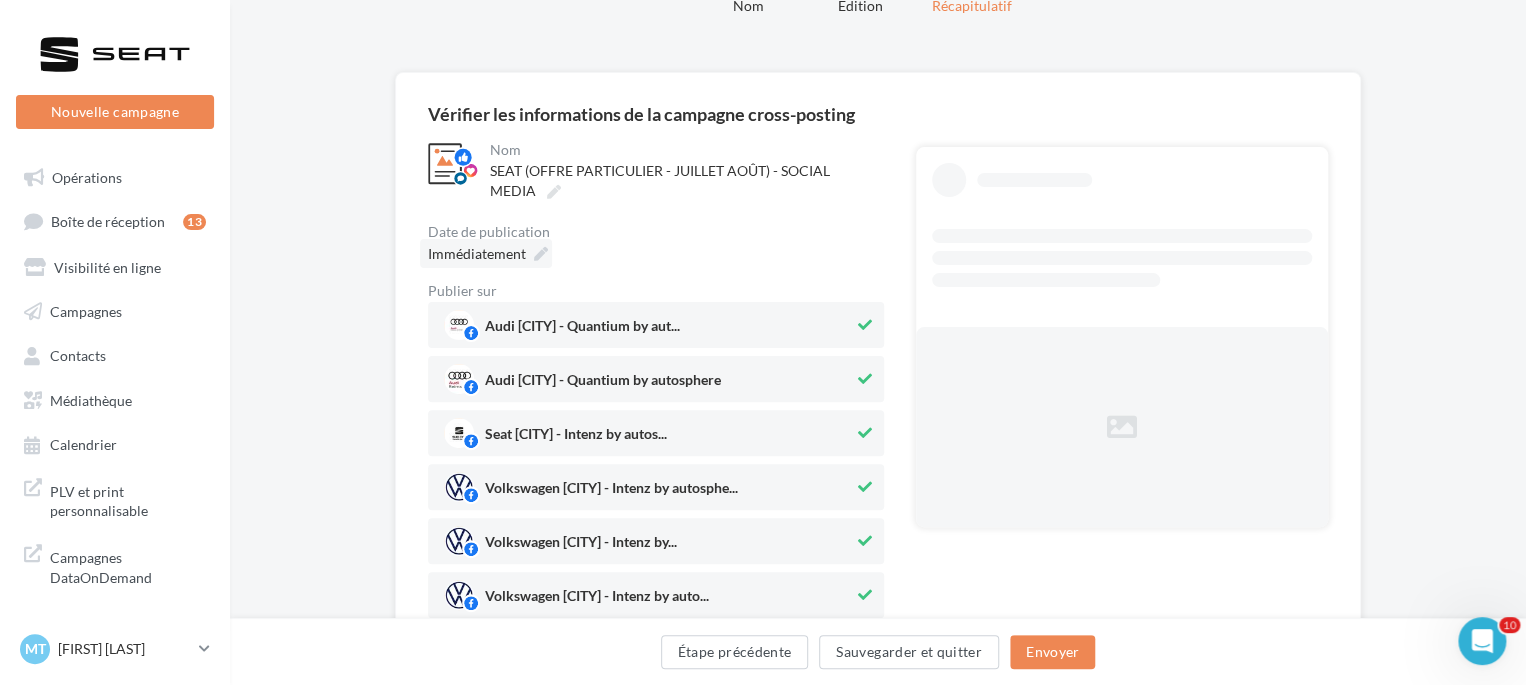 click at bounding box center [541, 254] 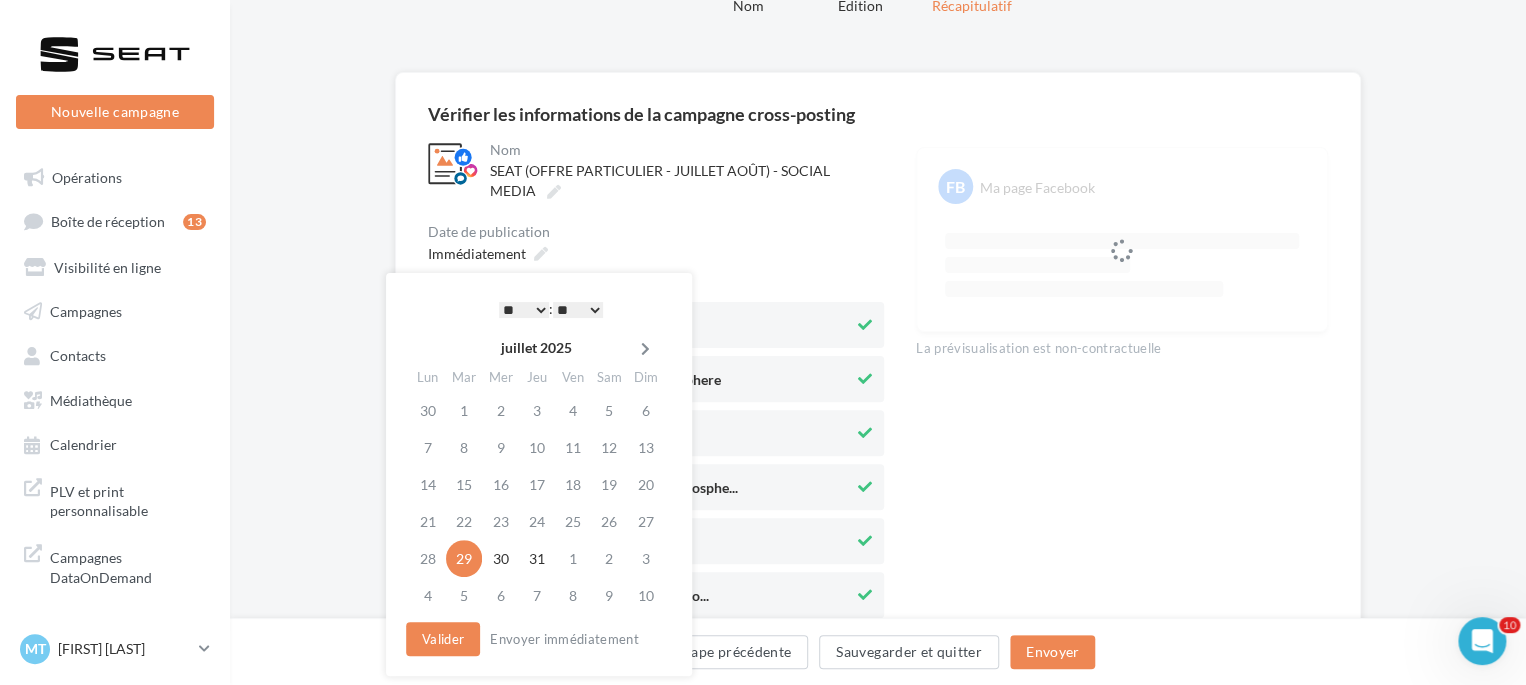 click at bounding box center [645, 349] 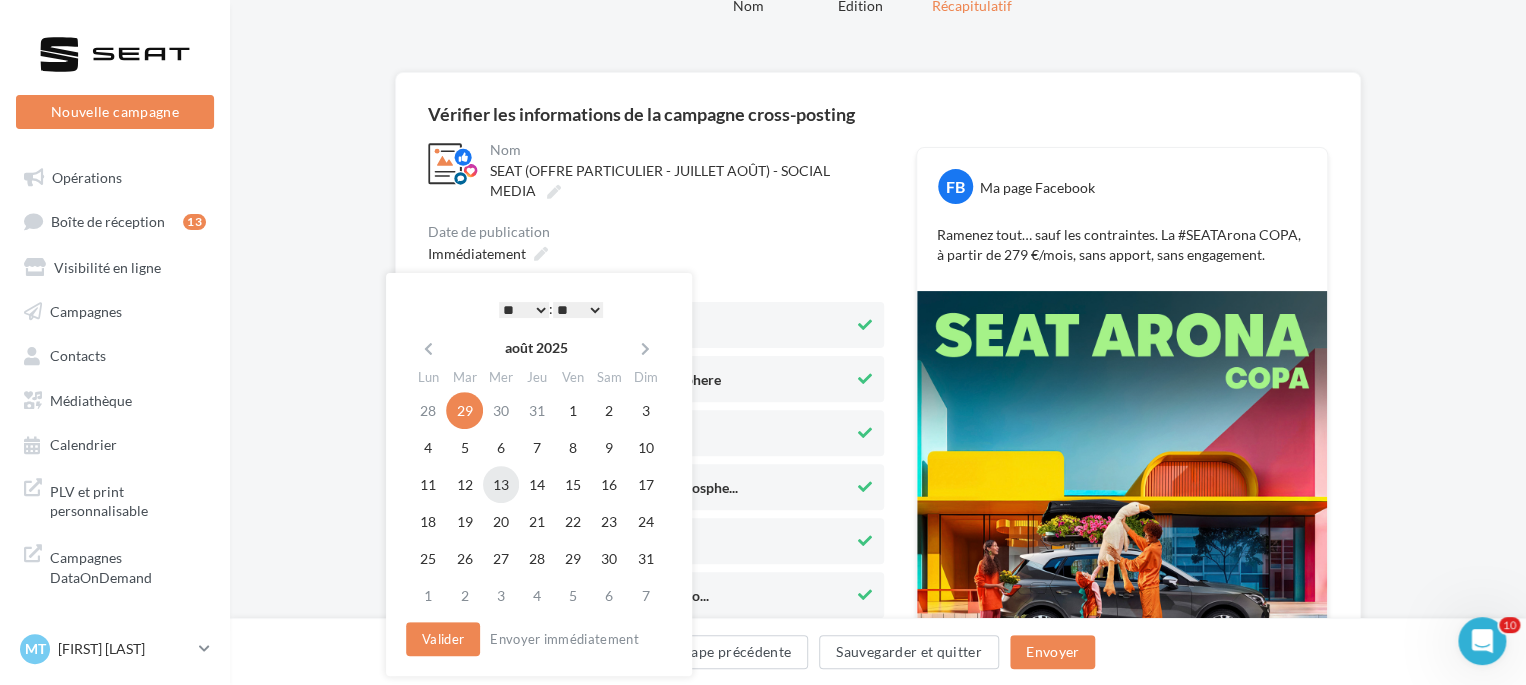 click on "13" at bounding box center [501, 484] 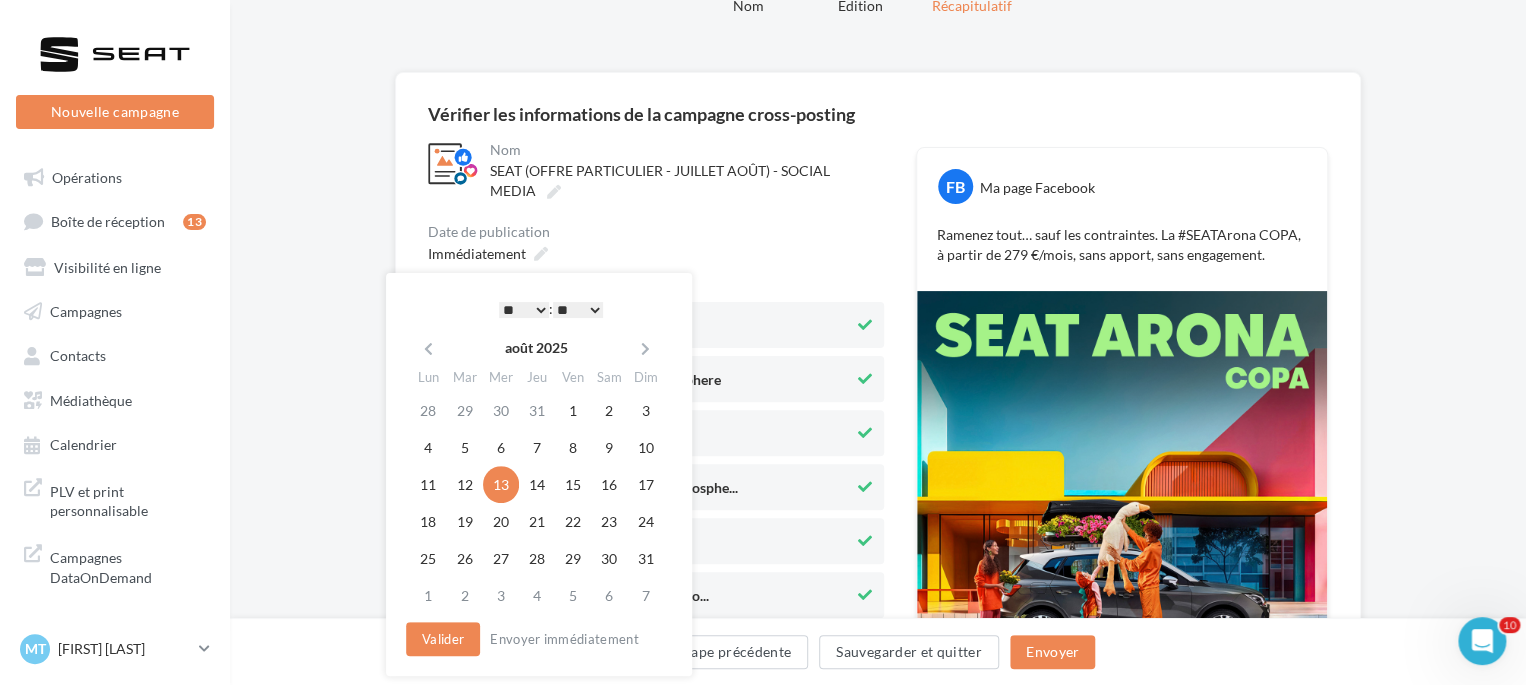drag, startPoint x: 530, startPoint y: 303, endPoint x: 542, endPoint y: 334, distance: 33.24154 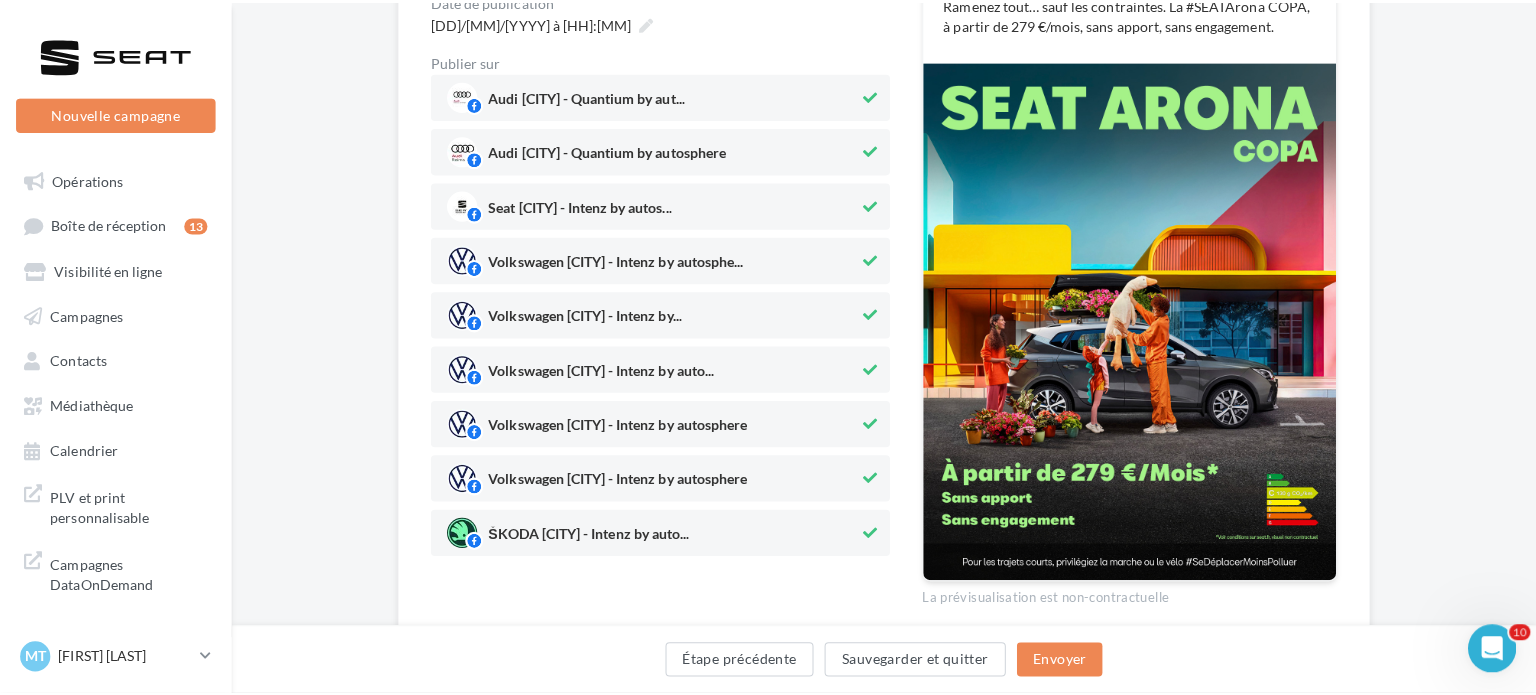 scroll, scrollTop: 292, scrollLeft: 0, axis: vertical 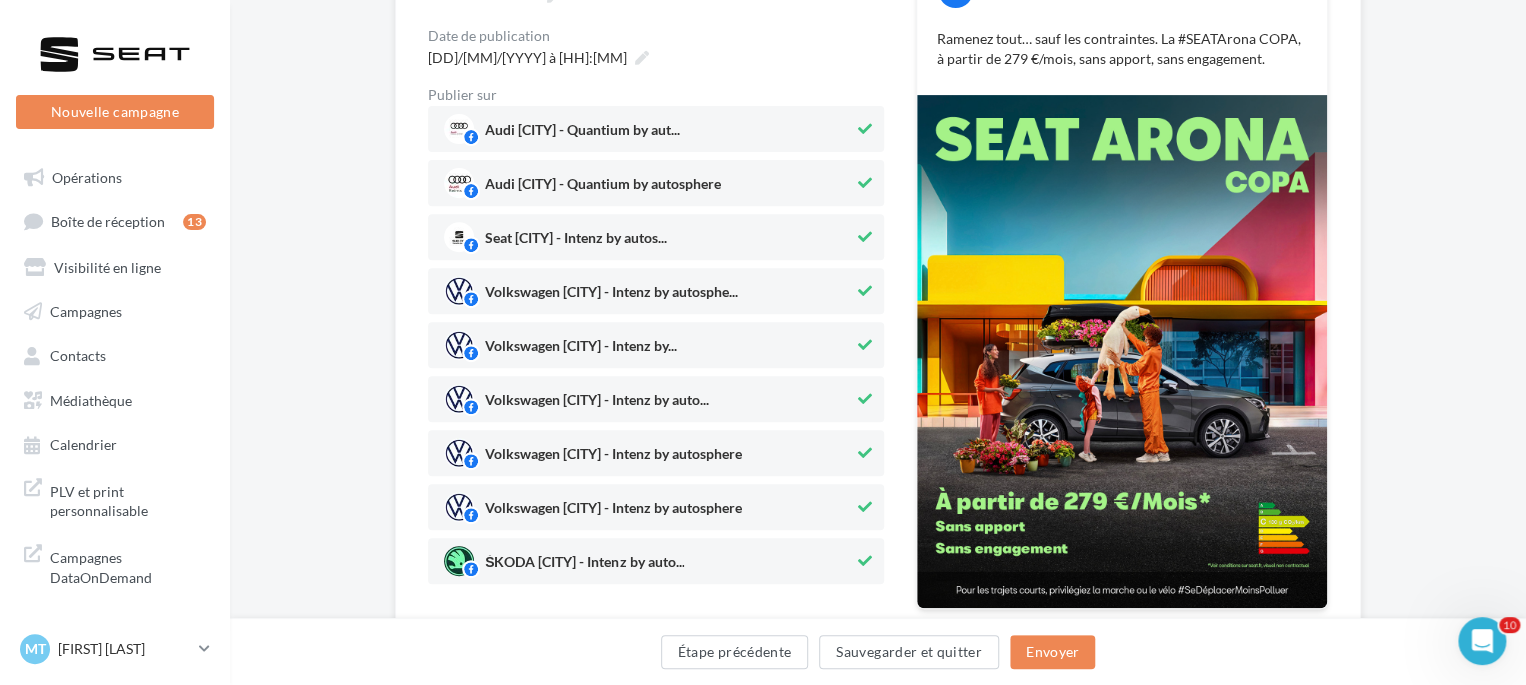click at bounding box center [865, 129] 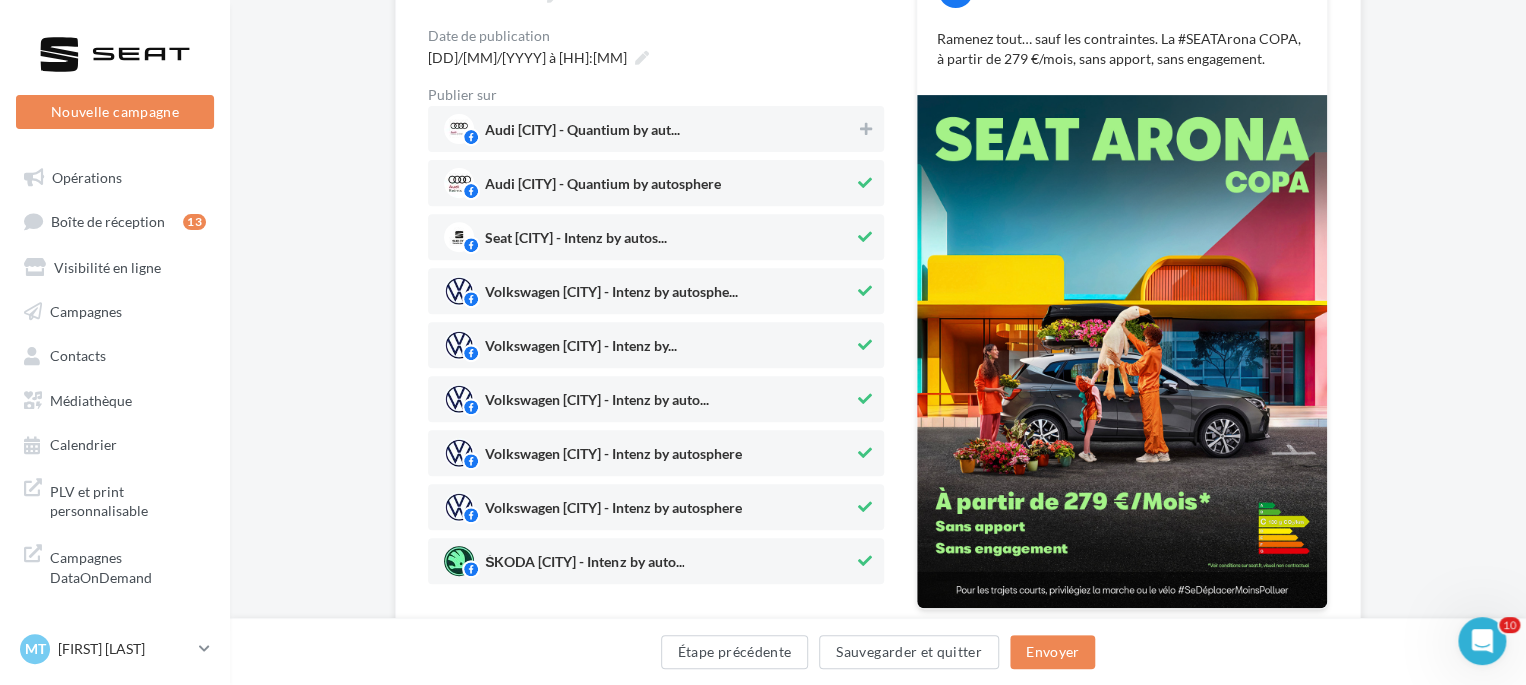 click at bounding box center [865, 183] 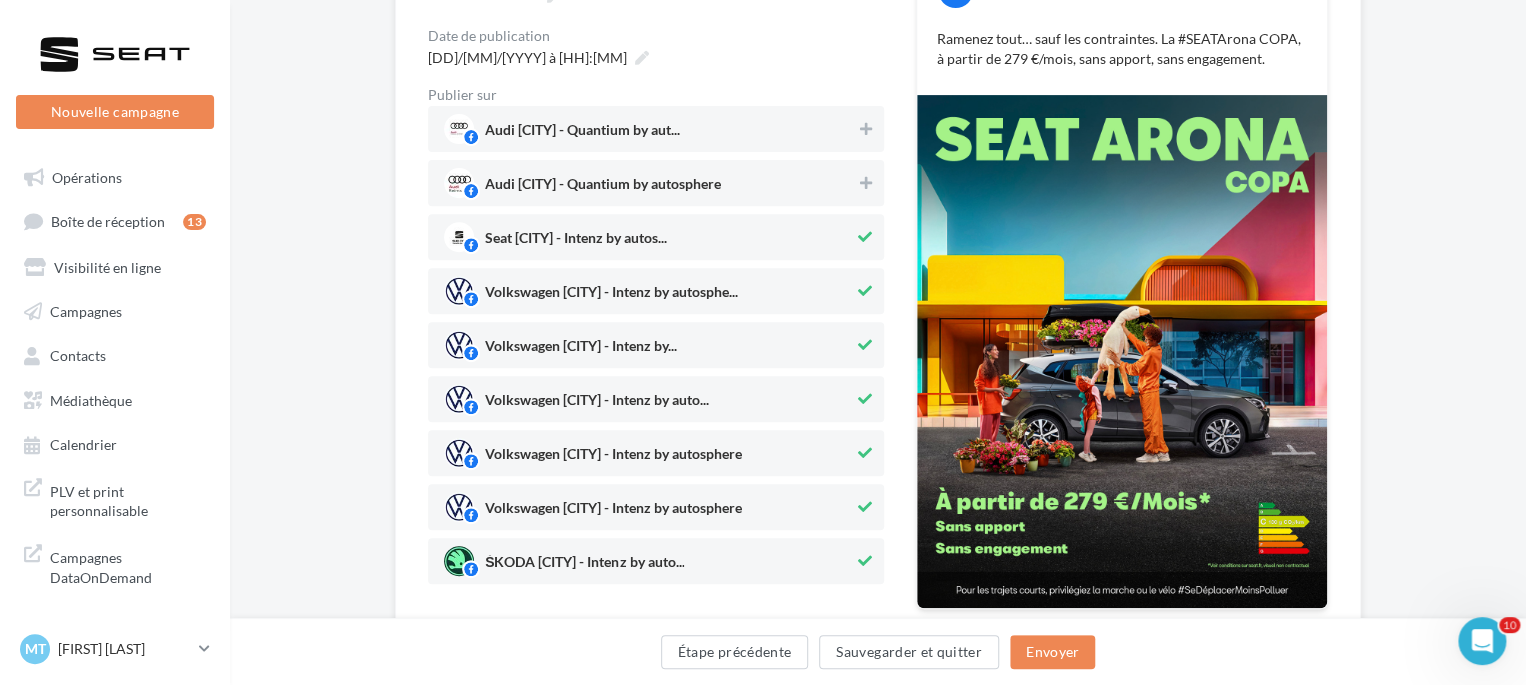 click at bounding box center (865, 237) 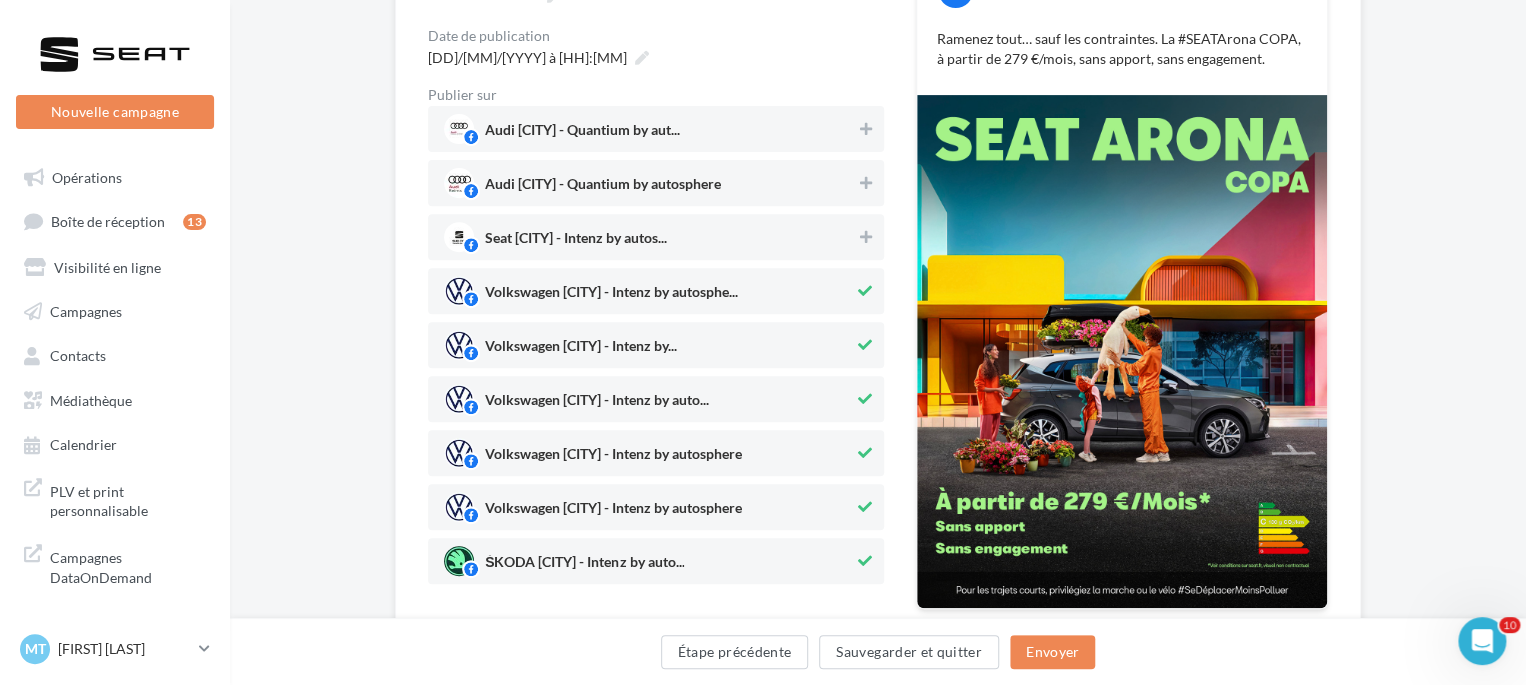 click at bounding box center (865, 291) 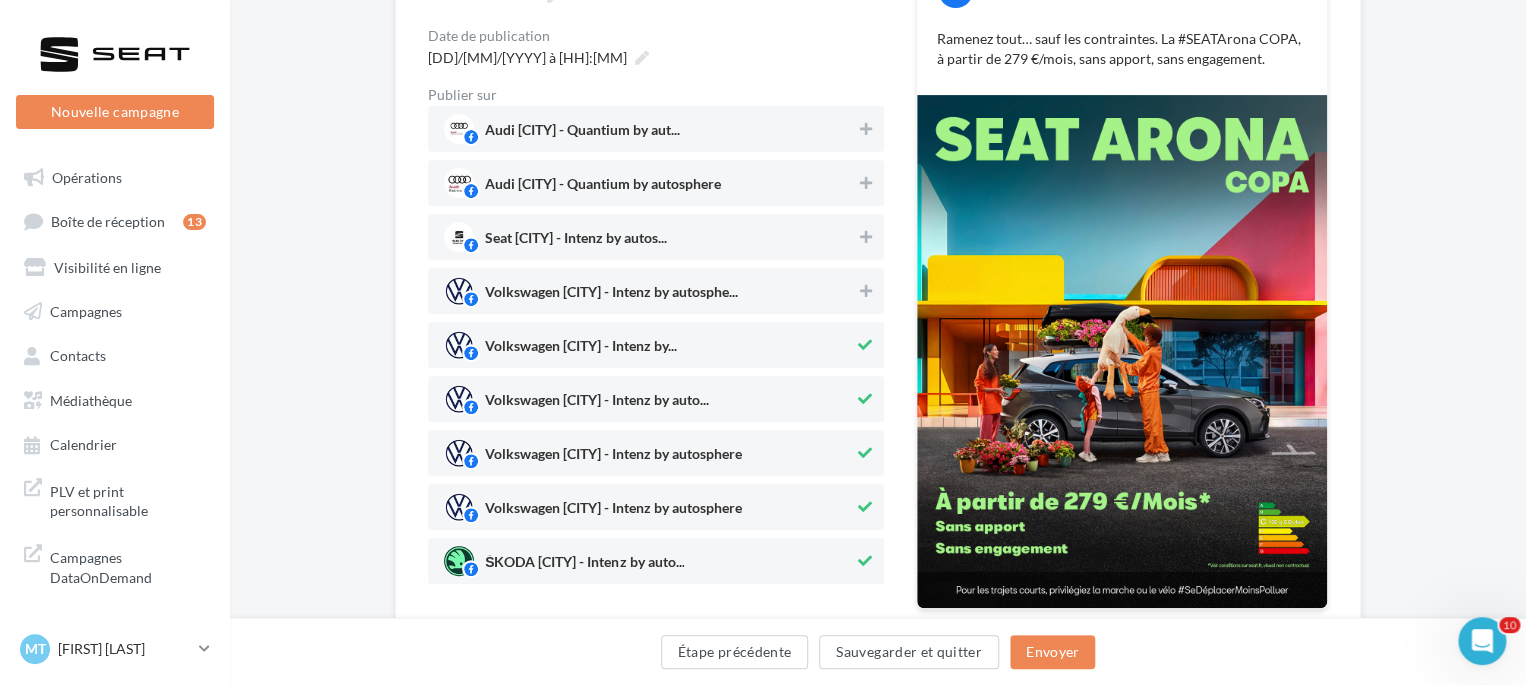 click at bounding box center (865, 345) 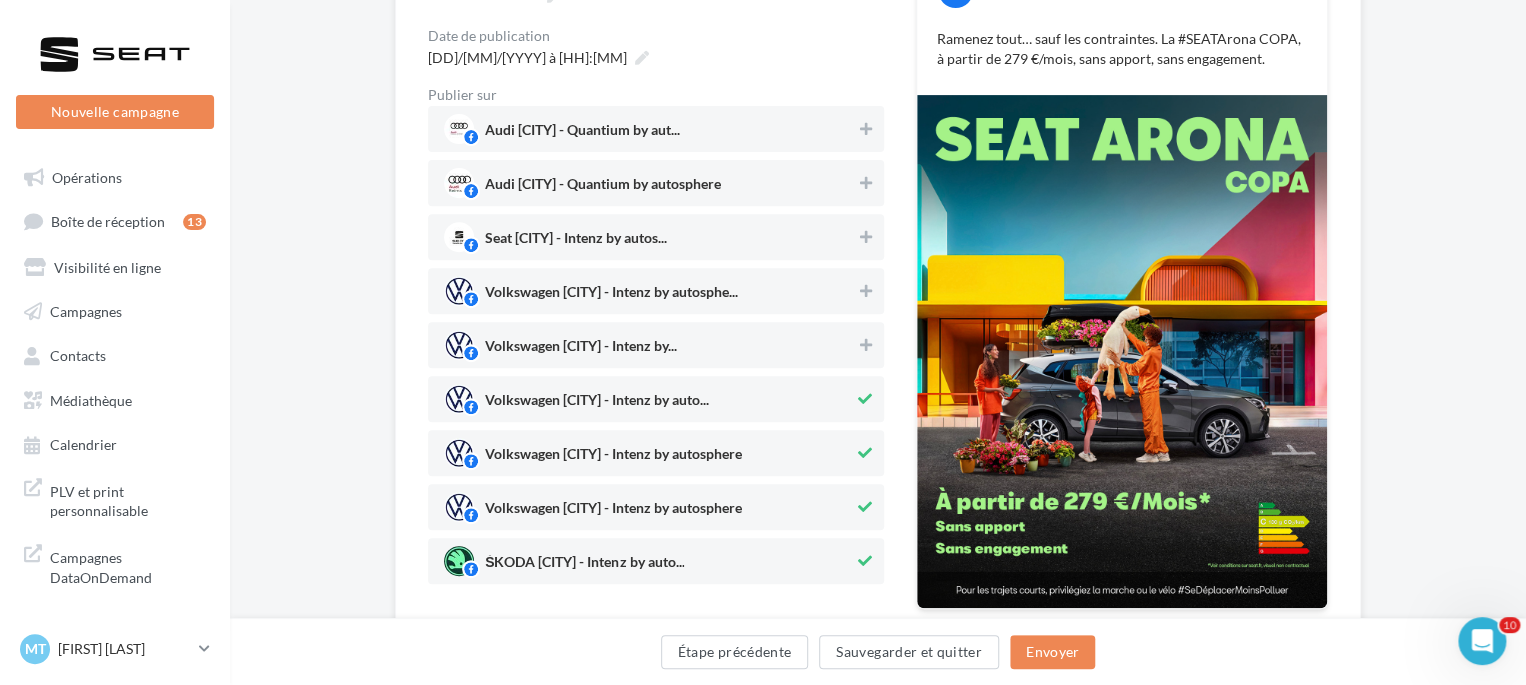drag, startPoint x: 870, startPoint y: 388, endPoint x: 866, endPoint y: 402, distance: 14.56022 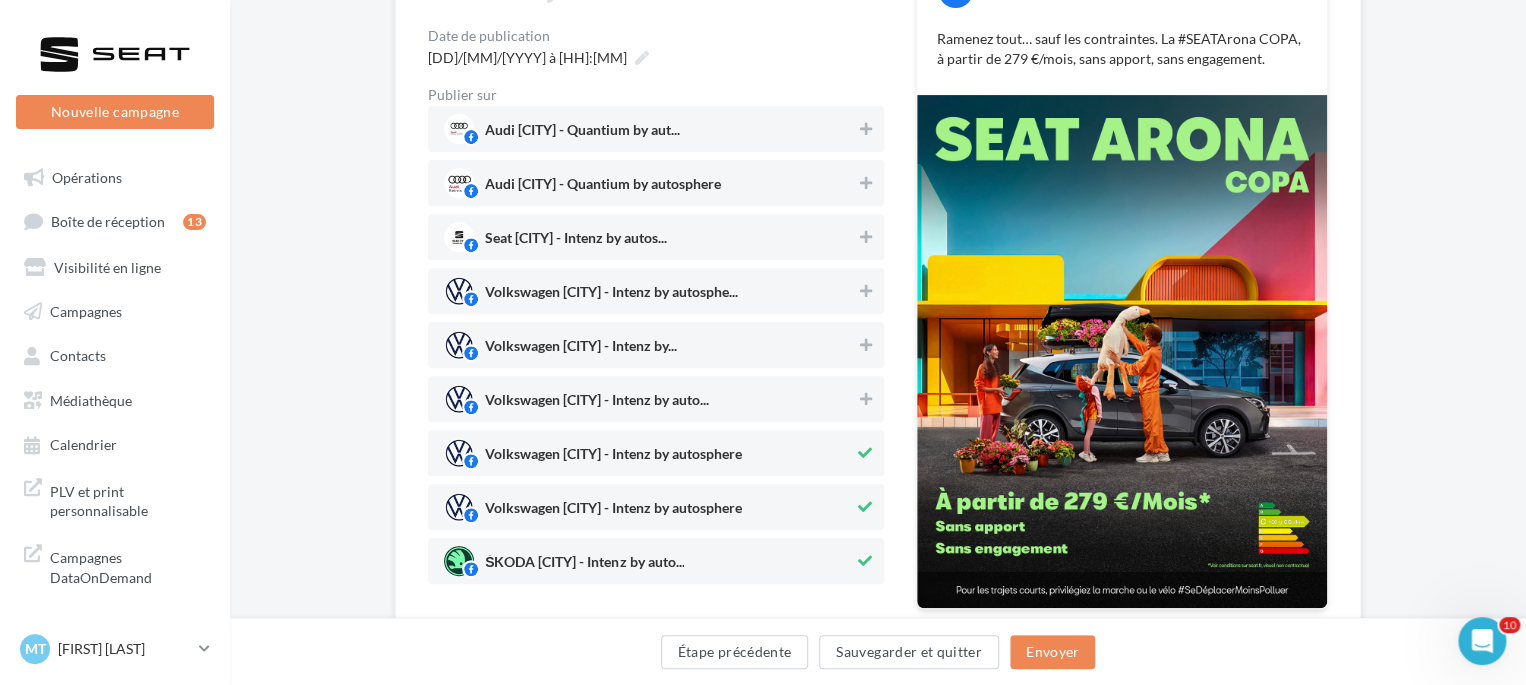 click at bounding box center (865, 453) 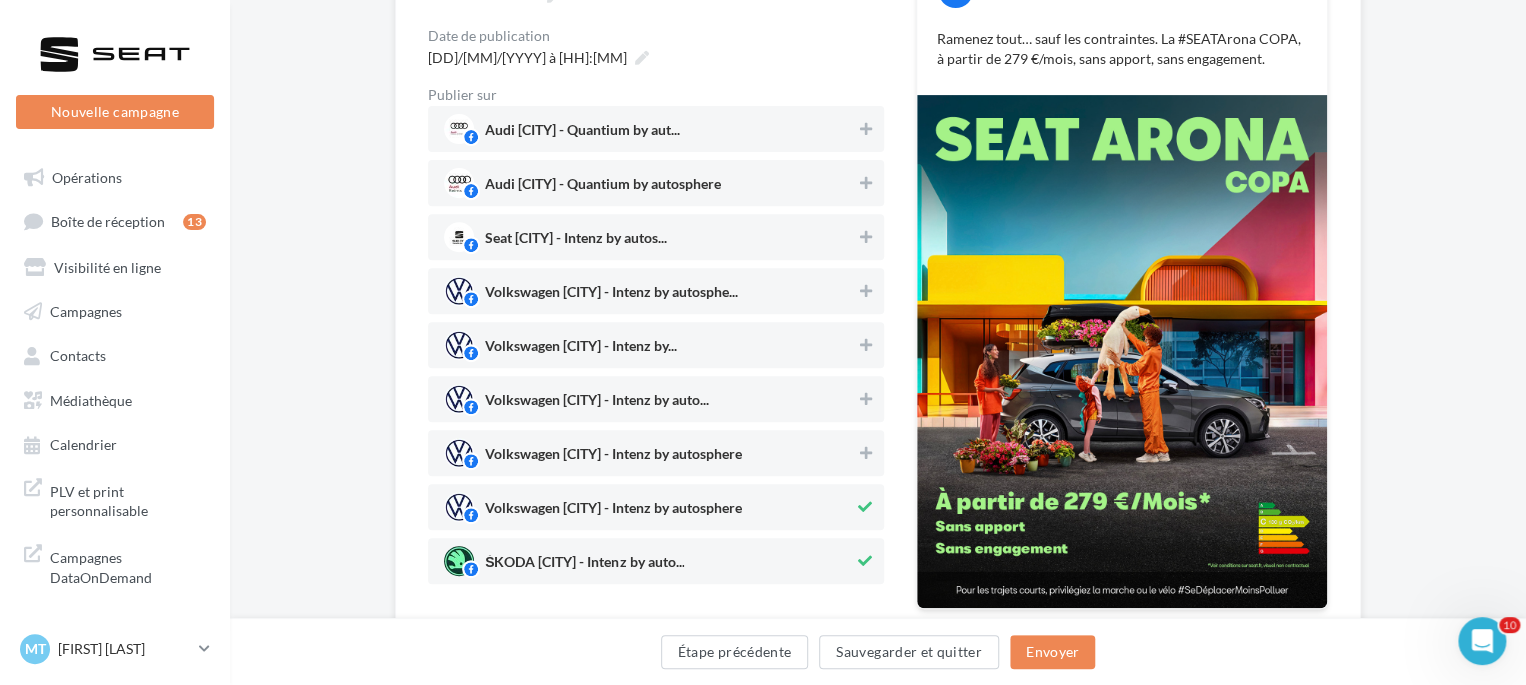 click at bounding box center (865, 507) 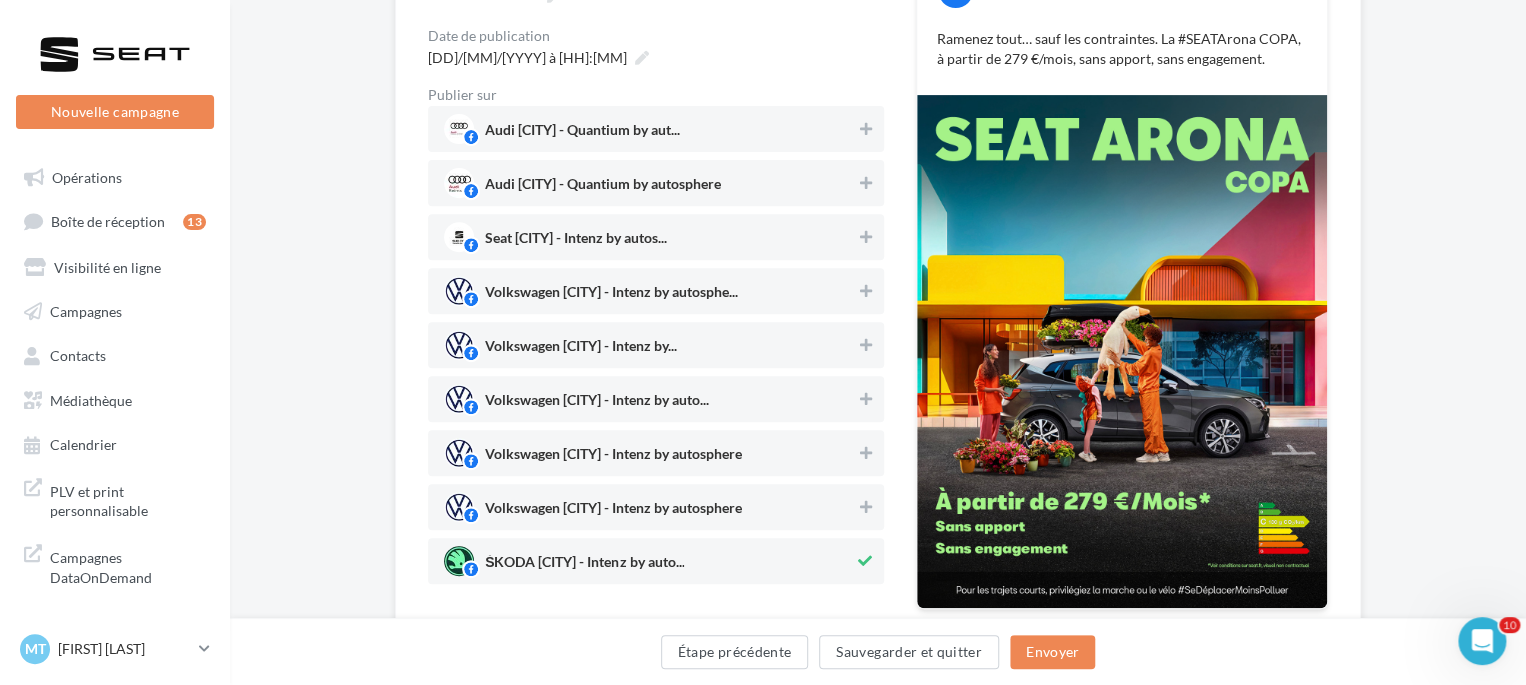click at bounding box center [865, 561] 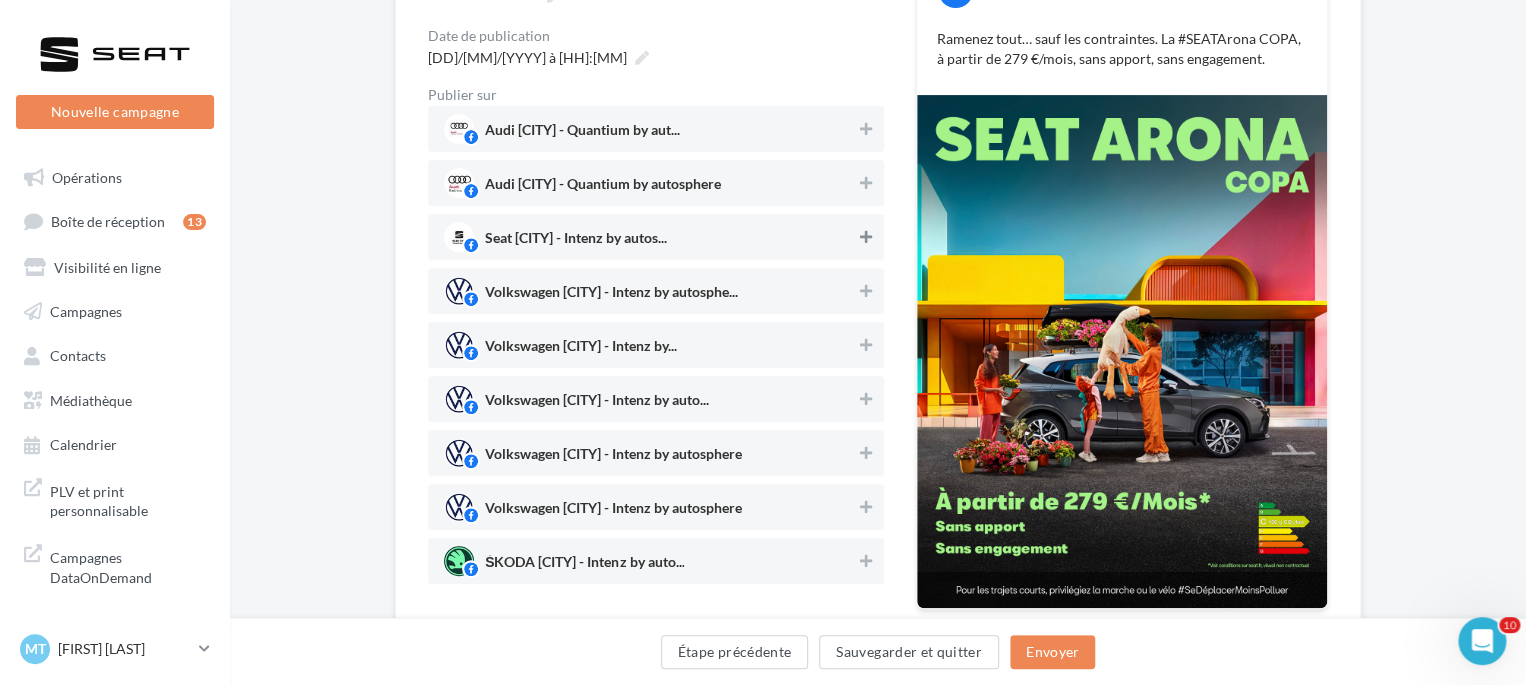 click at bounding box center [866, 237] 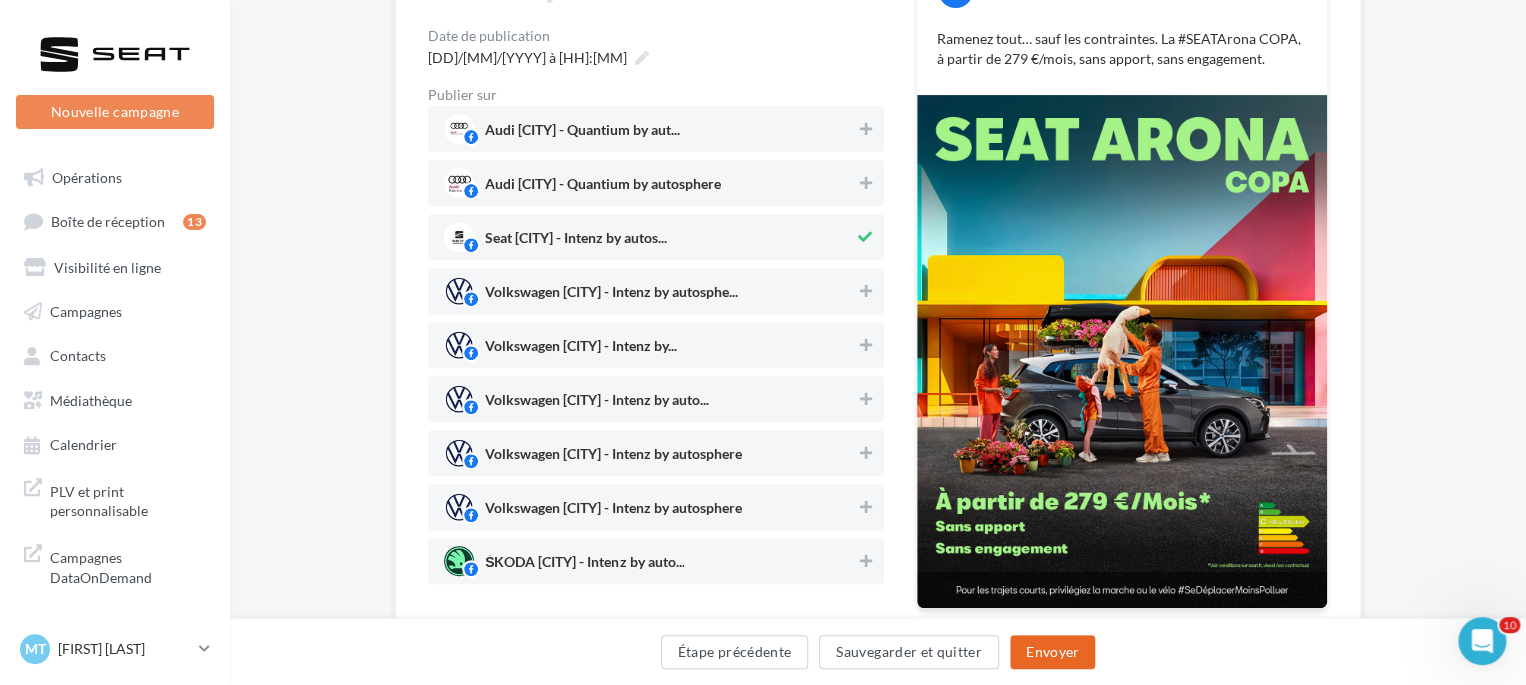 click on "Envoyer" at bounding box center (1052, 652) 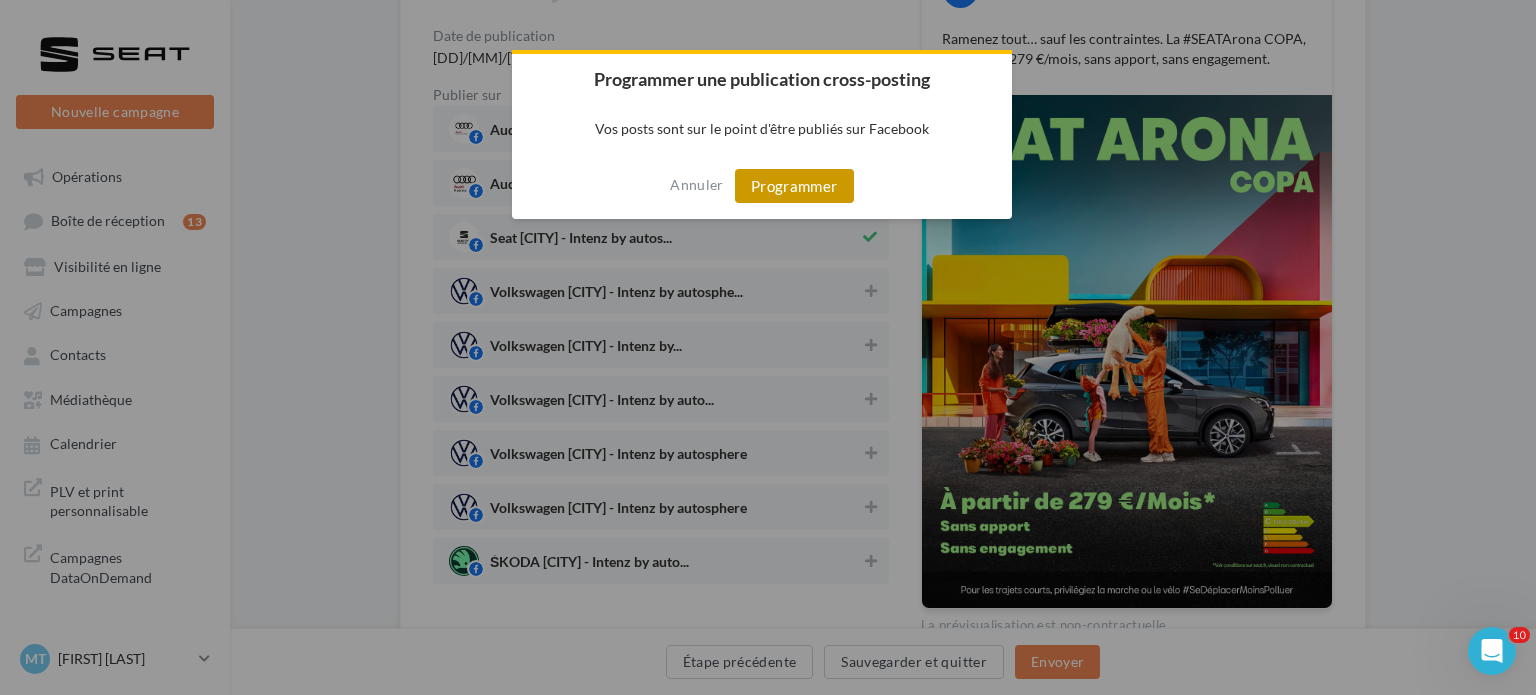 click on "Programmer" at bounding box center [794, 186] 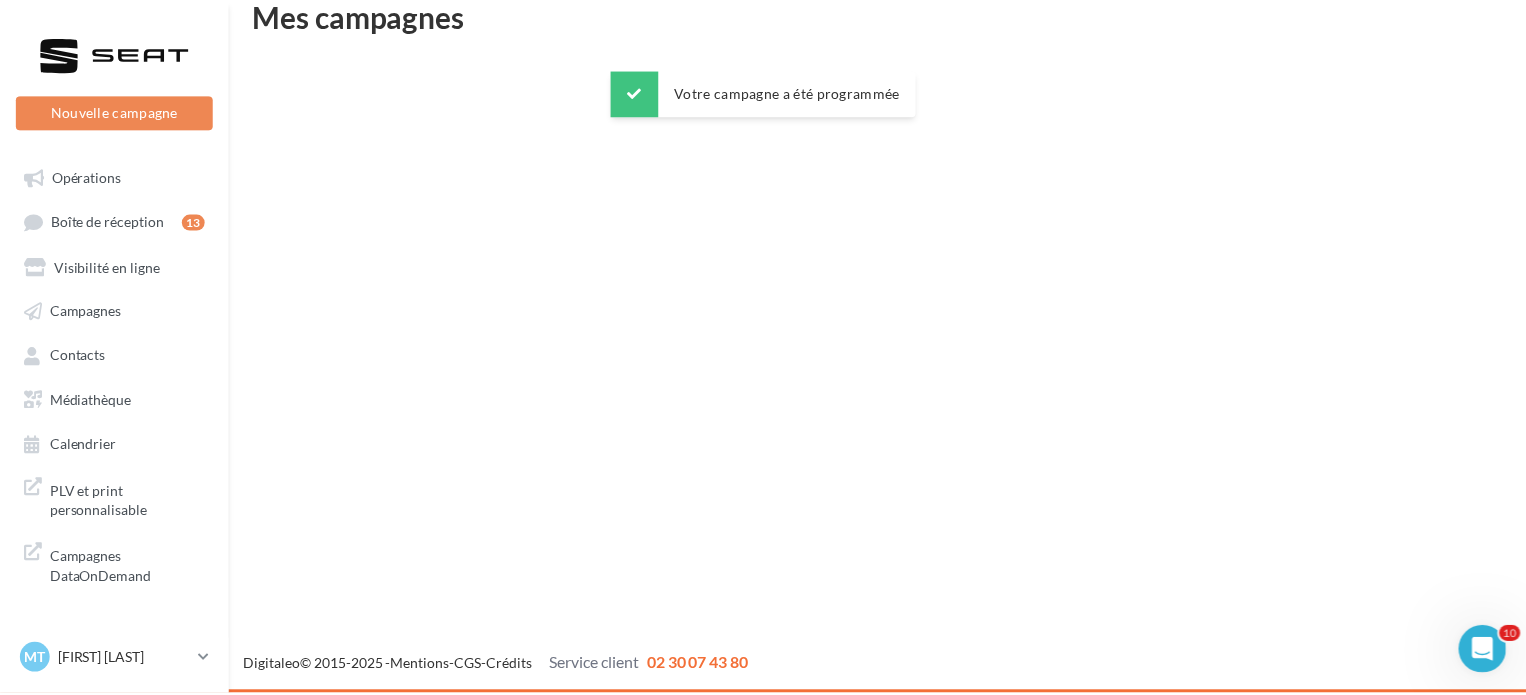 scroll, scrollTop: 32, scrollLeft: 0, axis: vertical 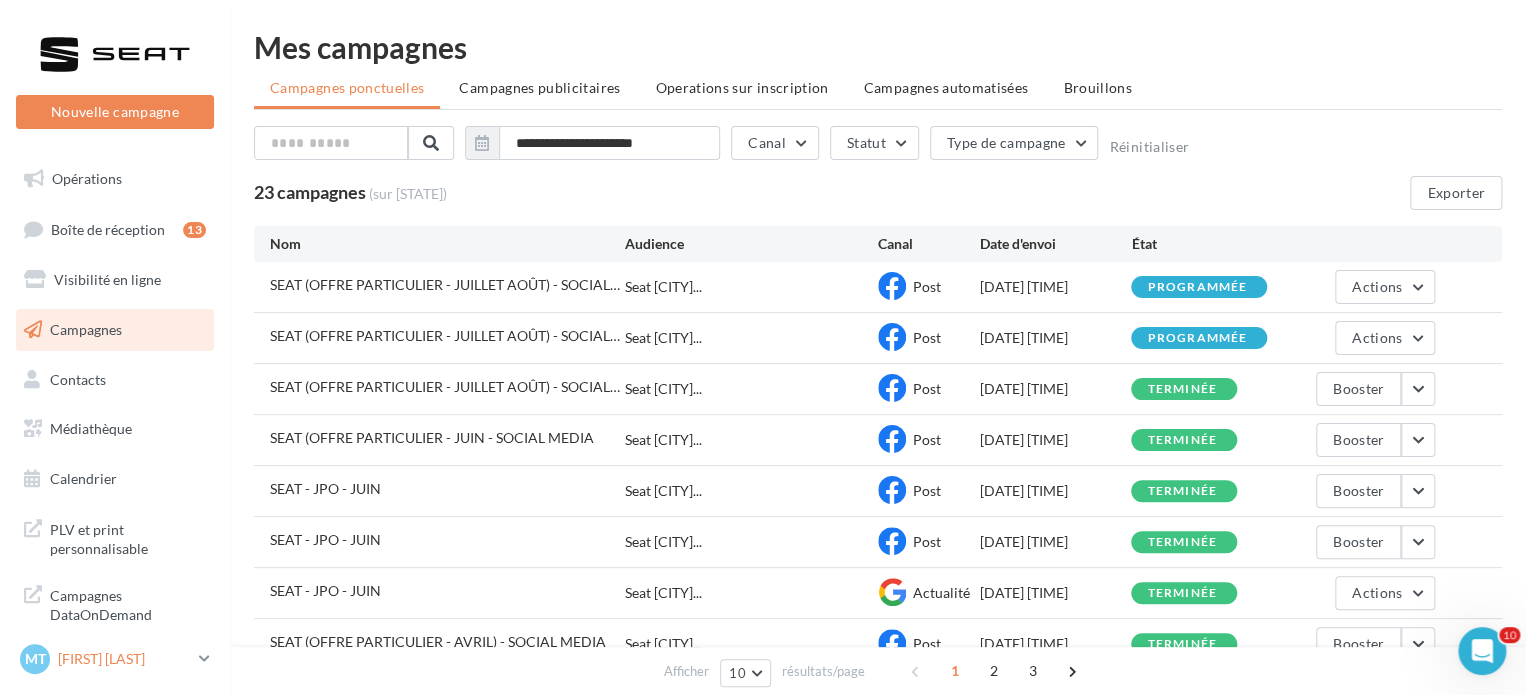 click on "[FIRST] [LAST]" at bounding box center (124, 659) 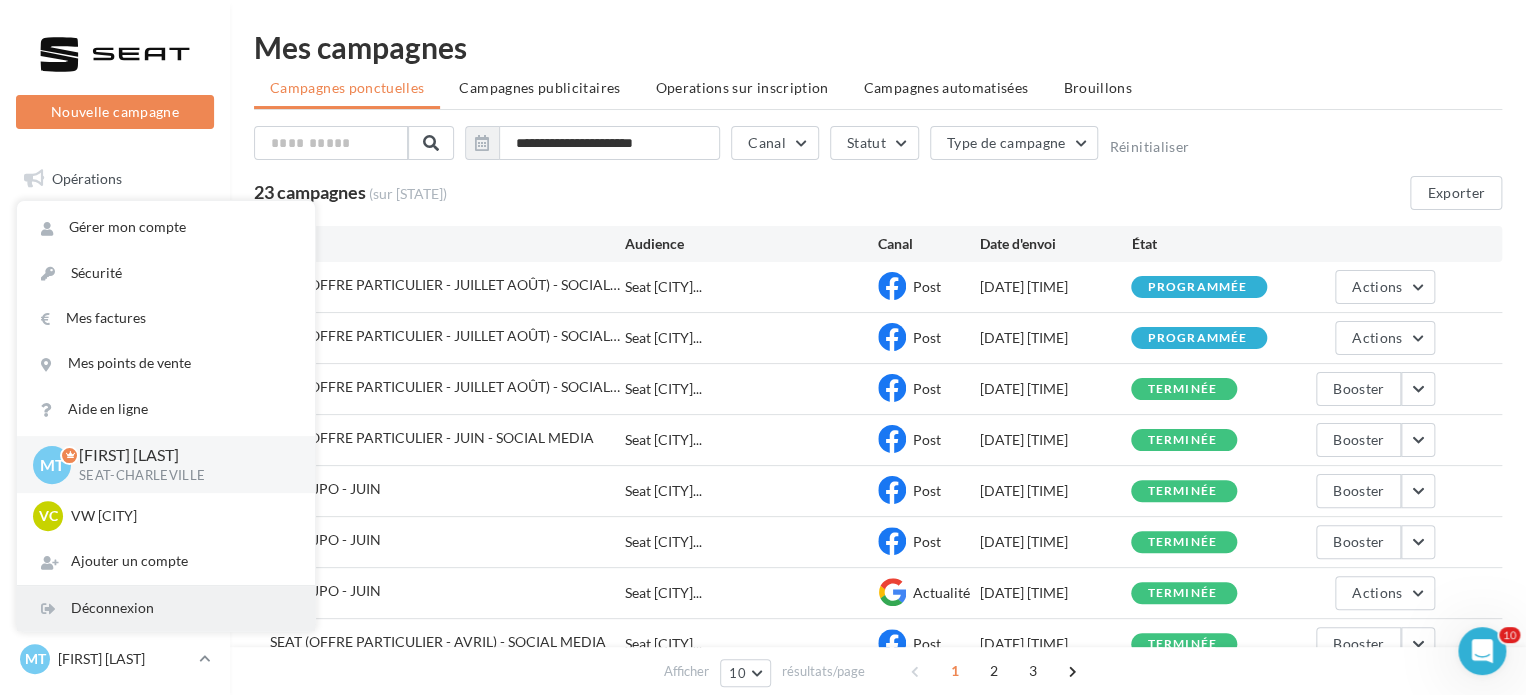 click on "Déconnexion" at bounding box center (166, 608) 